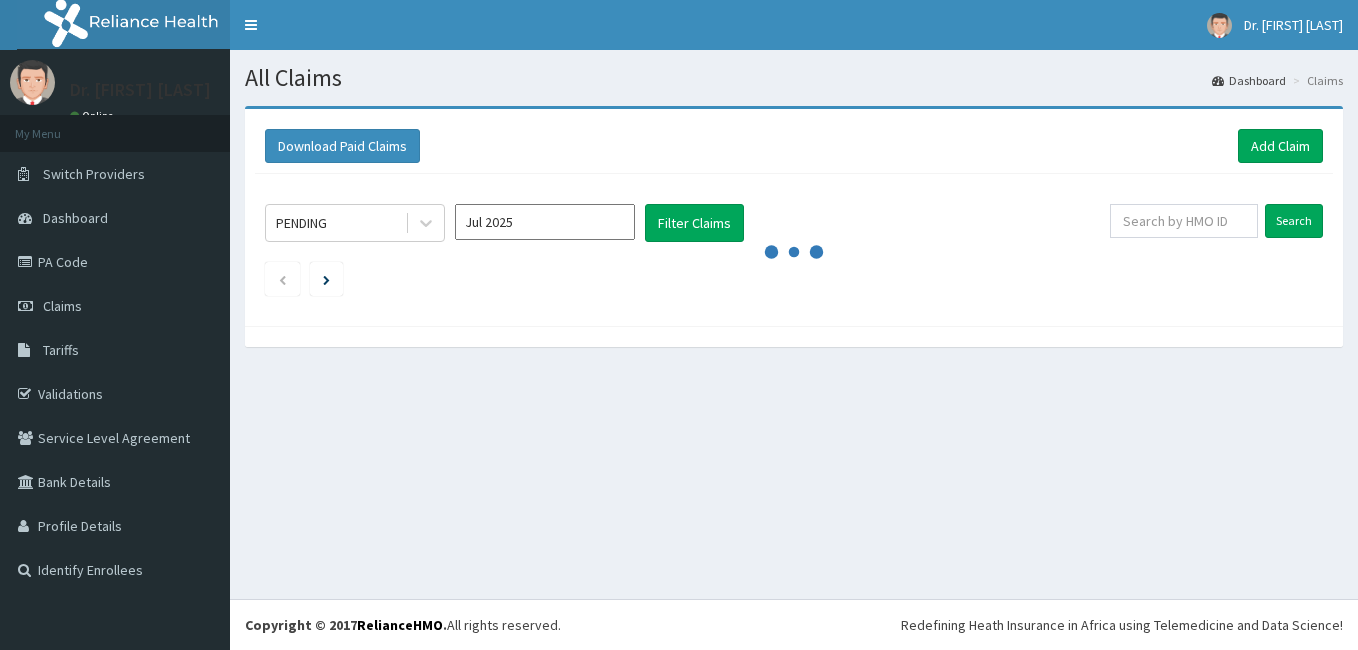 scroll, scrollTop: 0, scrollLeft: 0, axis: both 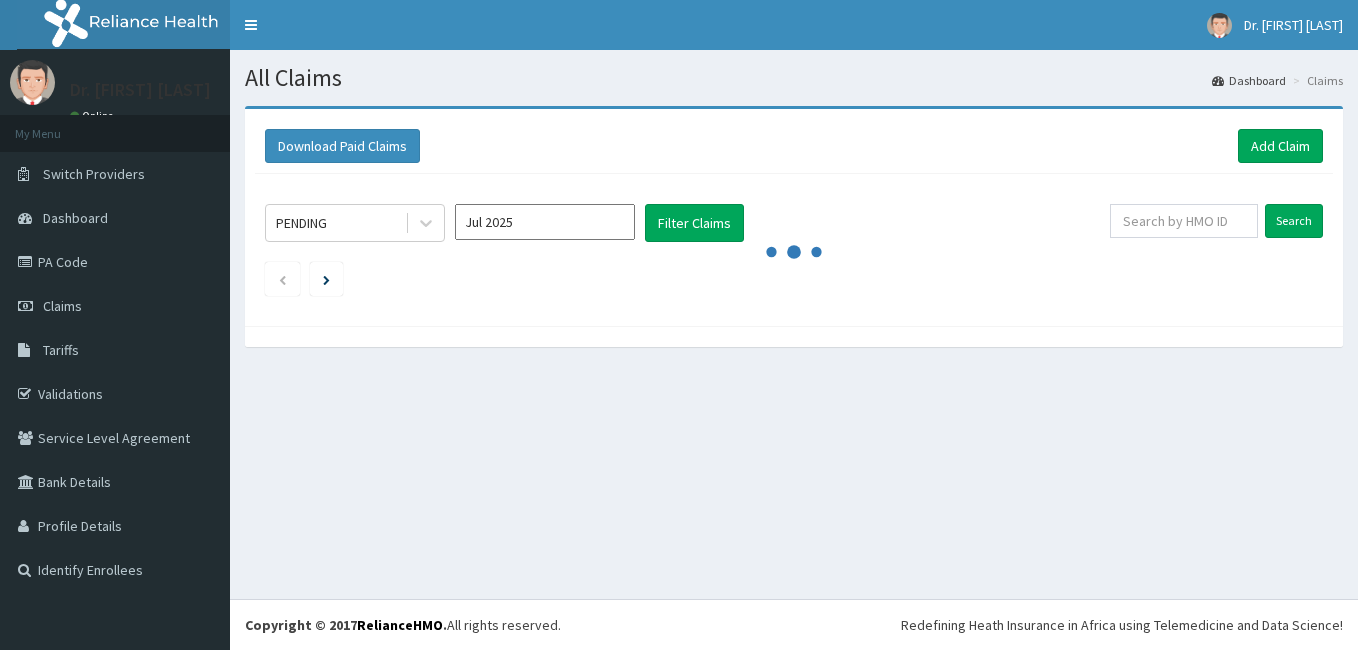 click on "Add Claim" at bounding box center [1280, 146] 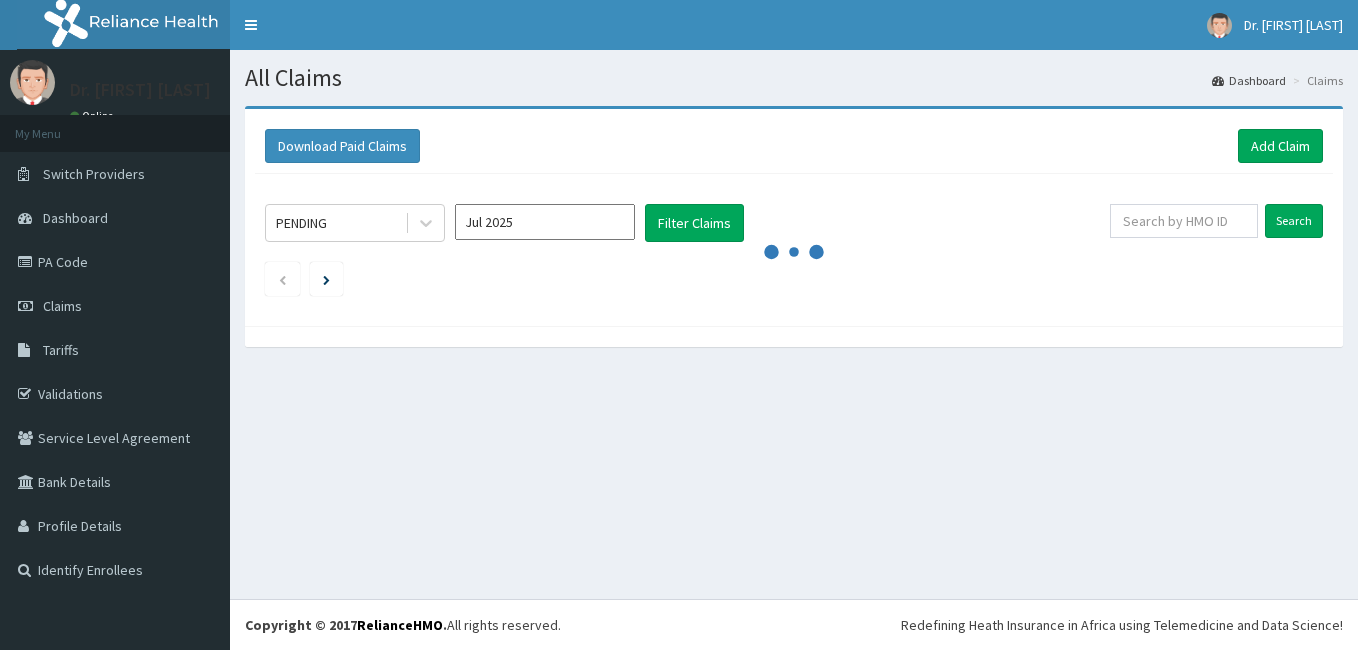 scroll, scrollTop: 0, scrollLeft: 0, axis: both 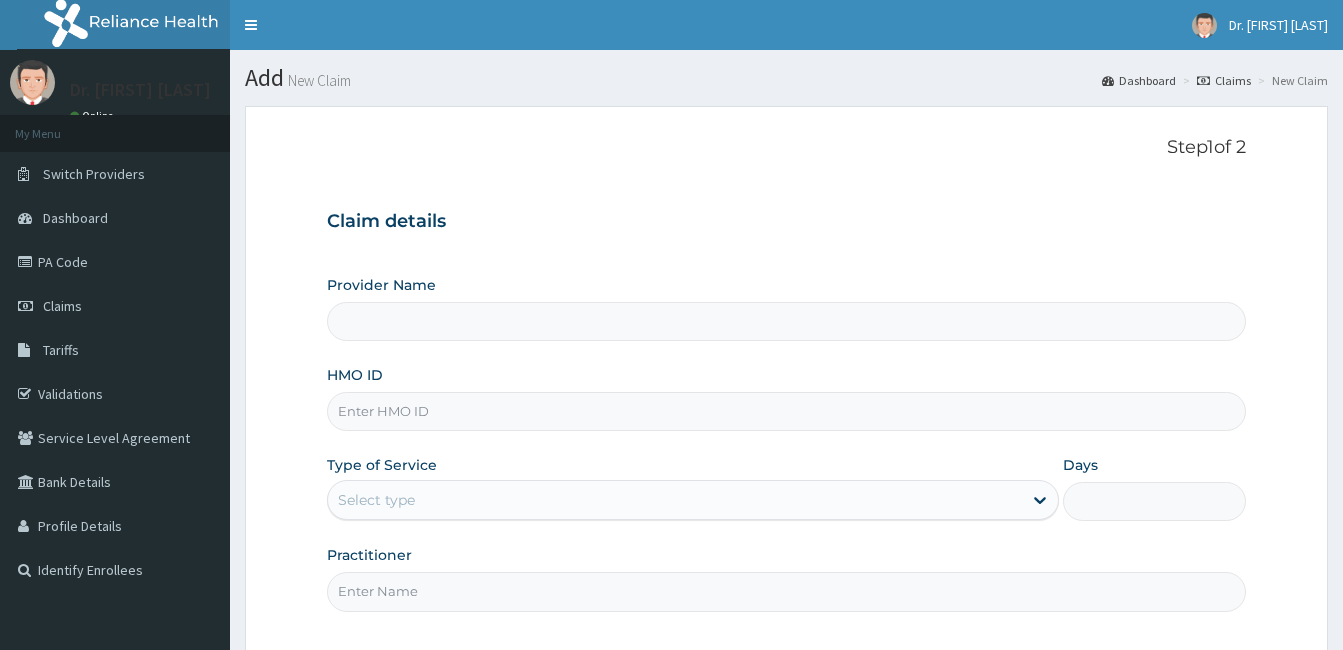 drag, startPoint x: 0, startPoint y: 0, endPoint x: 402, endPoint y: 401, distance: 567.8072 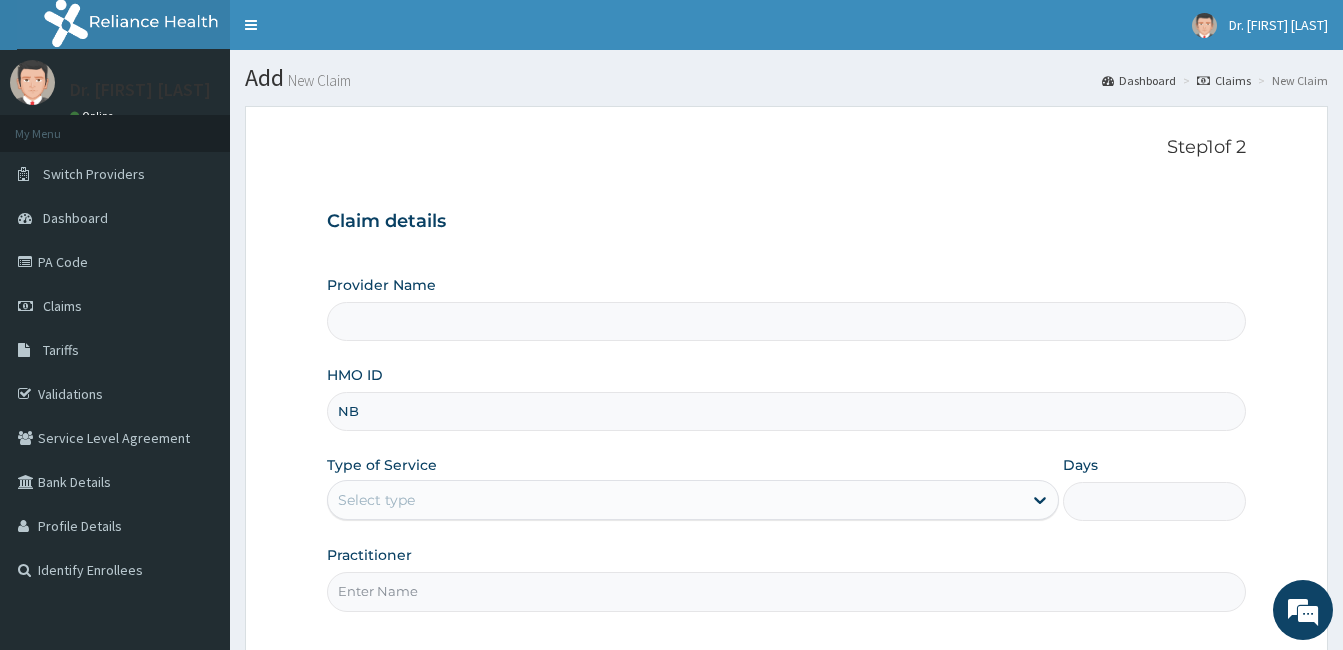 type on "NBA" 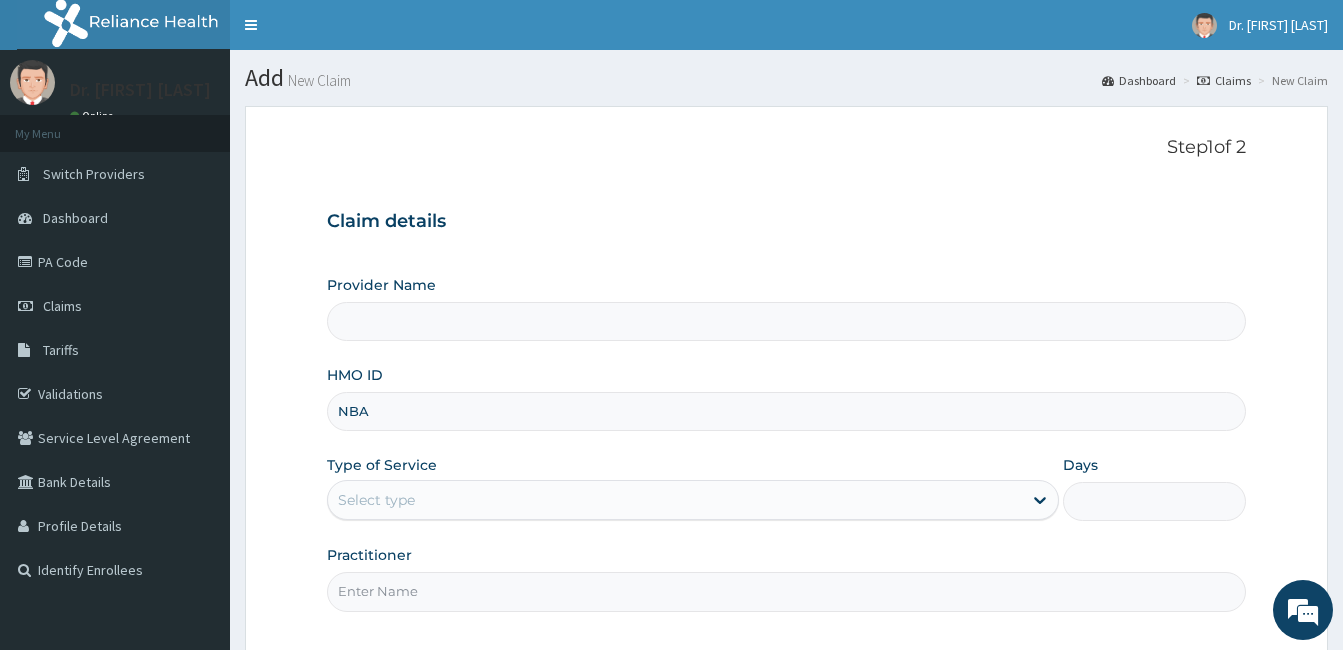 type on "Kolak Hospital" 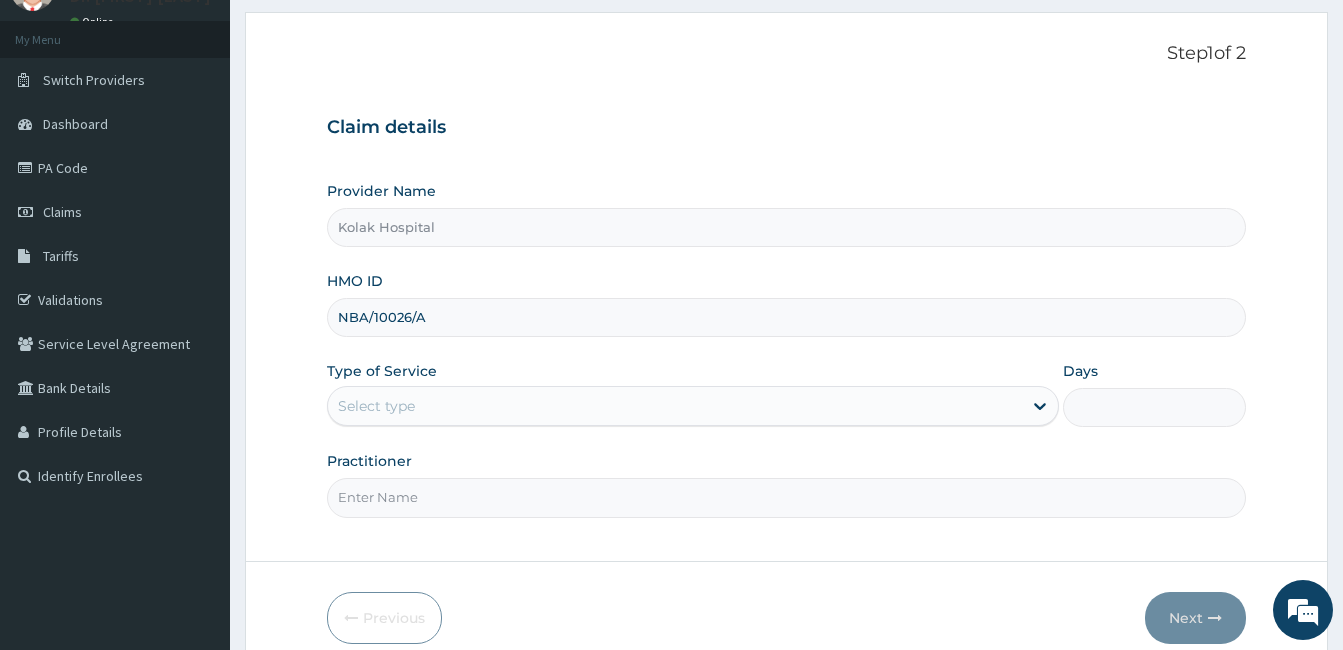 scroll, scrollTop: 185, scrollLeft: 0, axis: vertical 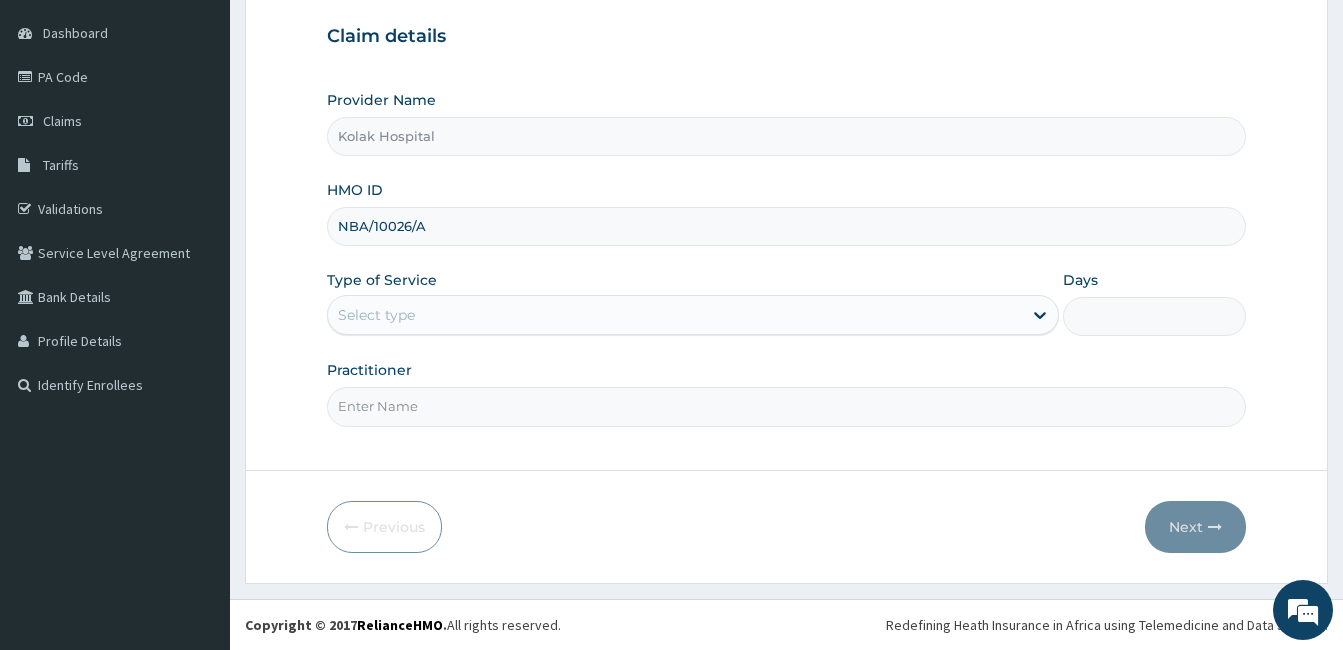 type on "NBA/10026/A" 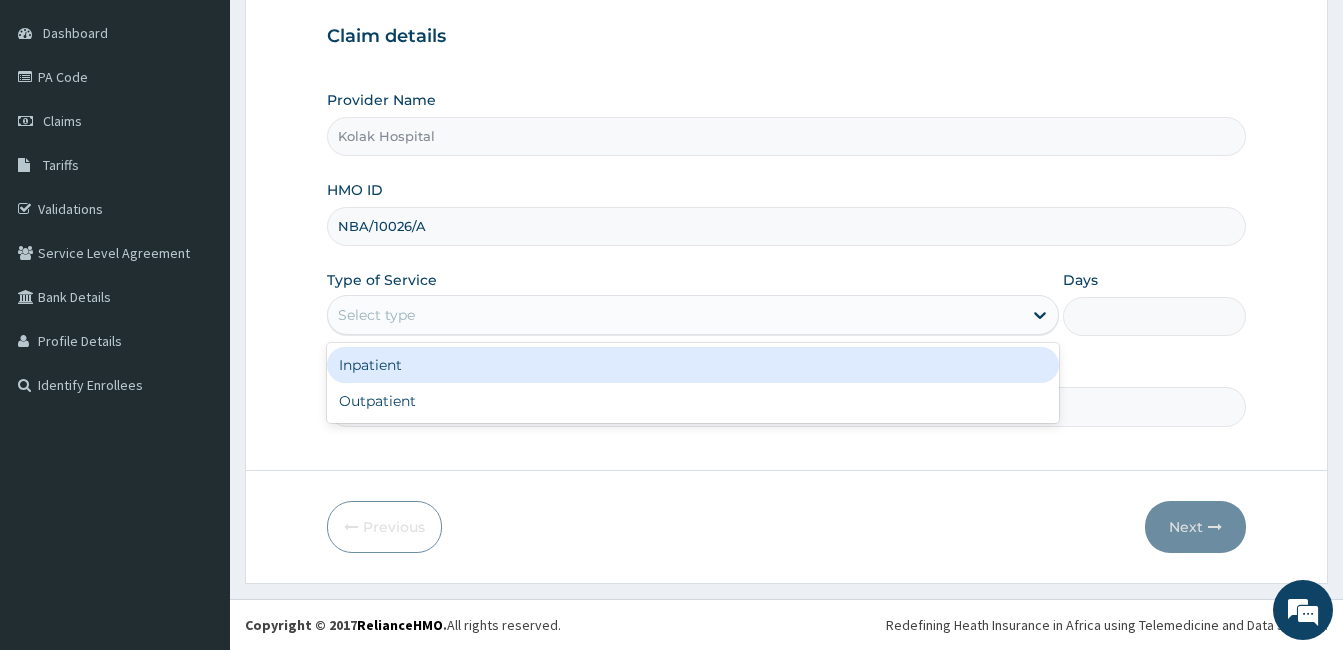 click on "Select type" at bounding box center (675, 315) 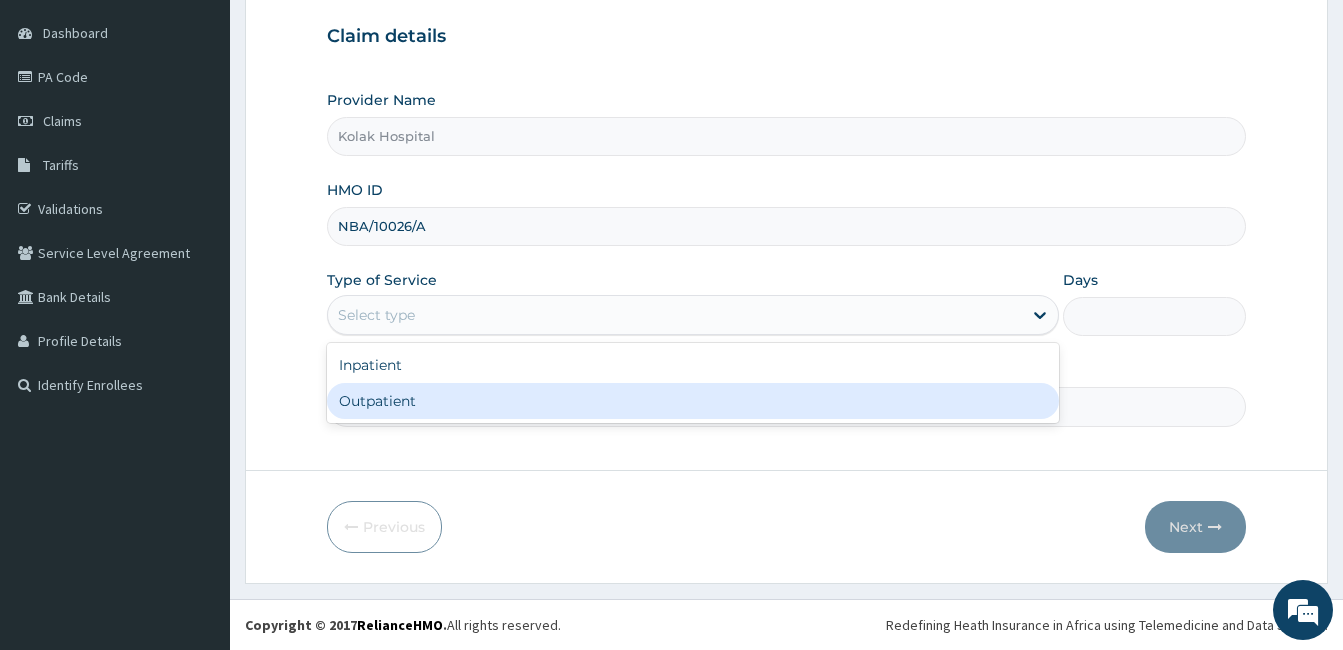 click on "Outpatient" at bounding box center [693, 401] 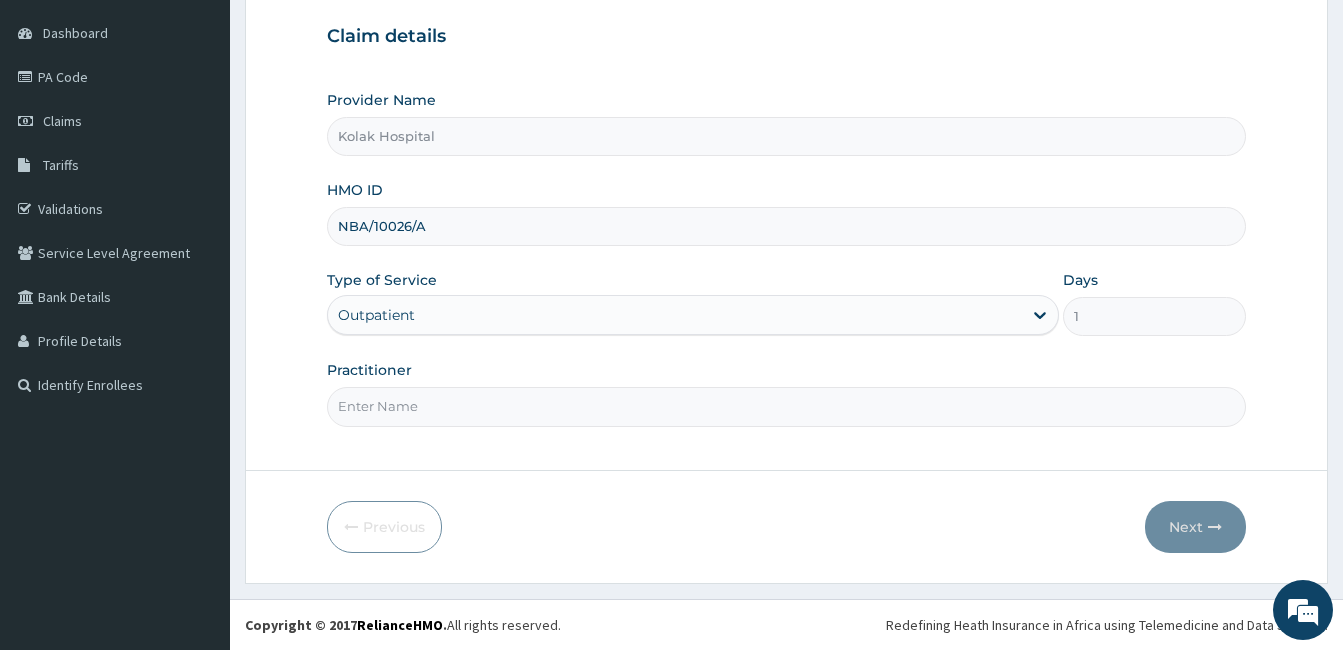 click on "Practitioner" at bounding box center (786, 406) 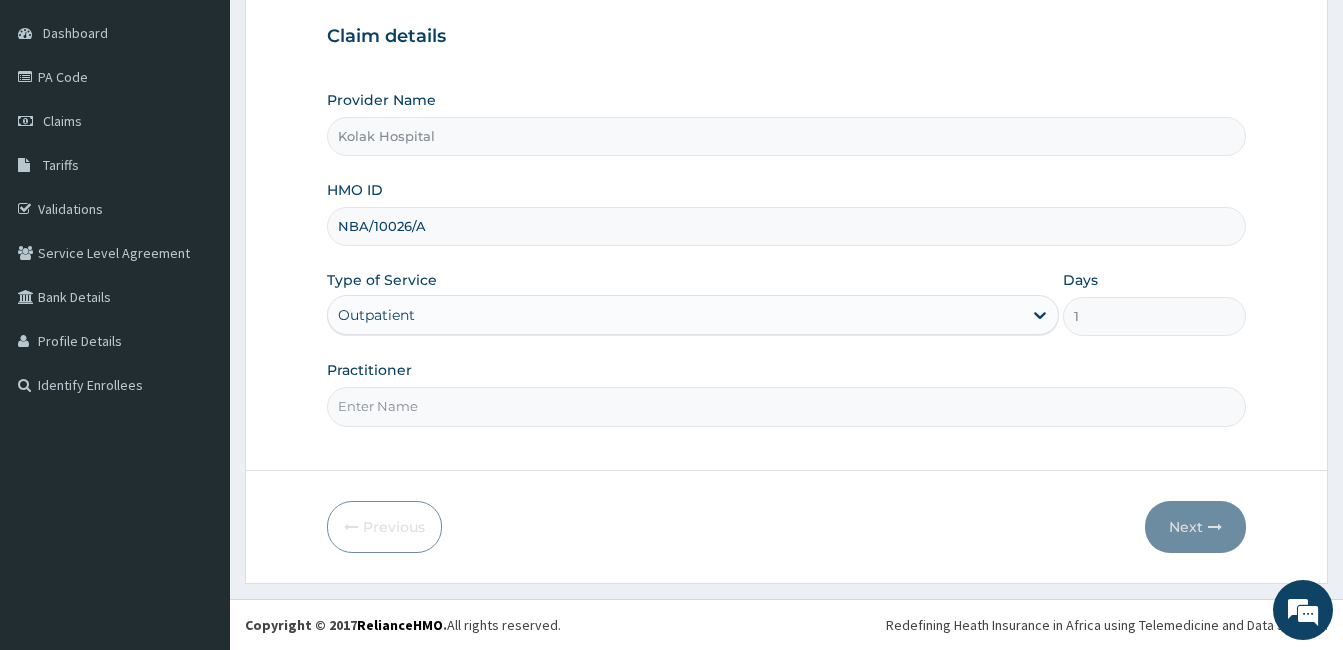 type on "DOCTOR [LAST]" 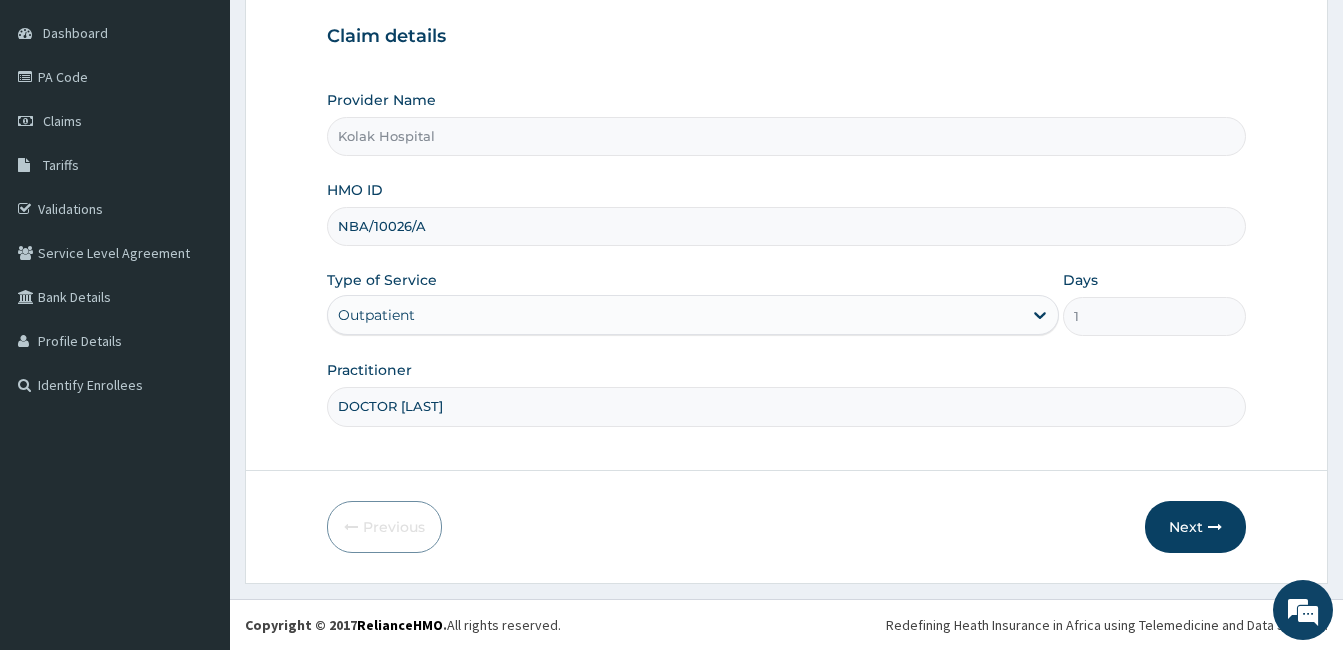 scroll, scrollTop: 0, scrollLeft: 0, axis: both 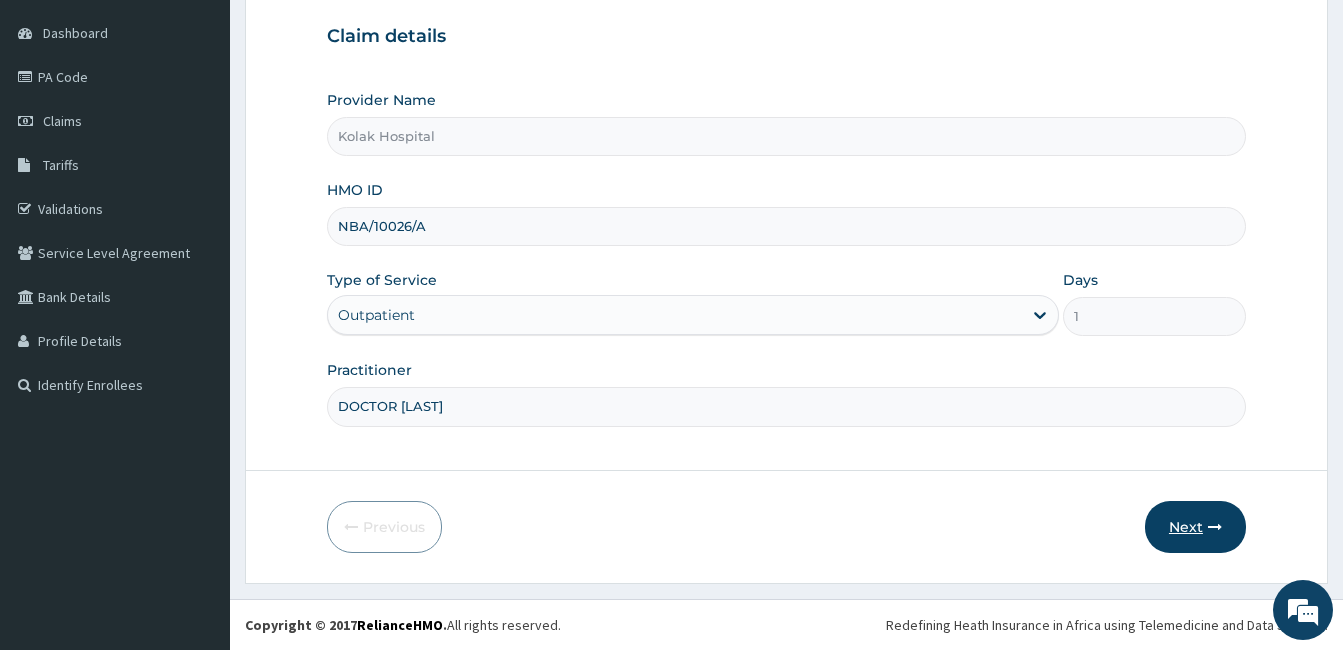 click on "Next" at bounding box center (1195, 527) 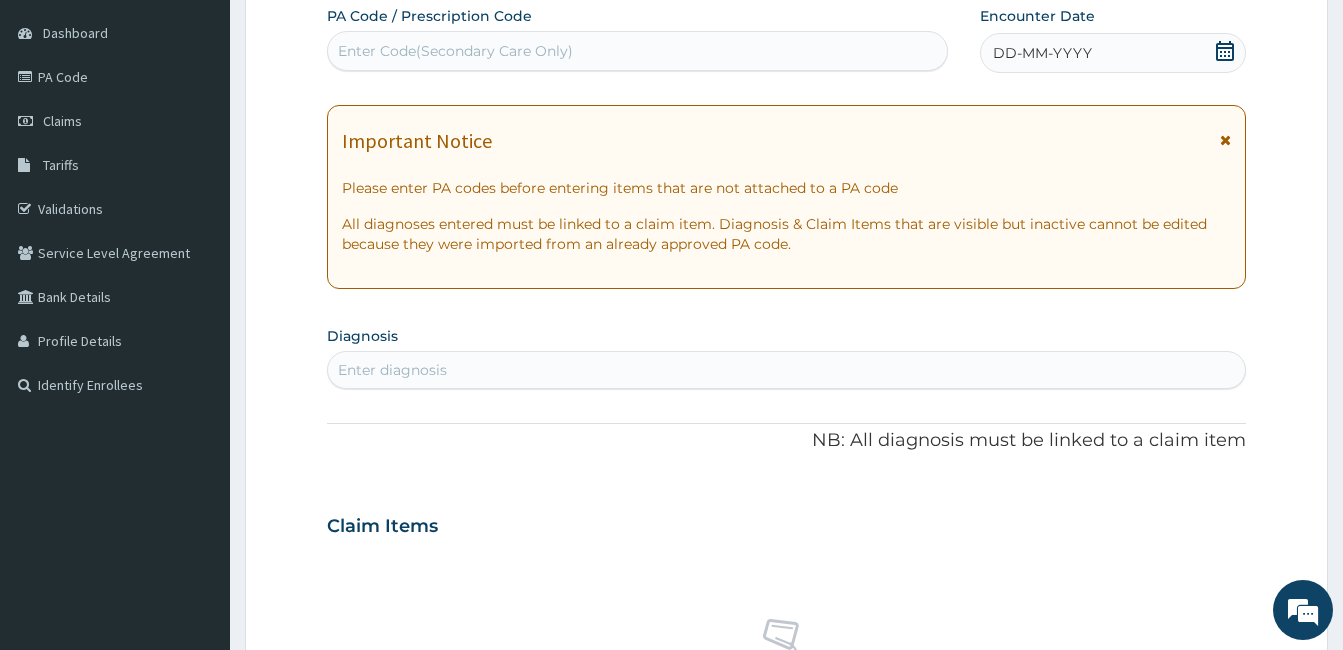 click on "Enter Code(Secondary Care Only)" at bounding box center [637, 51] 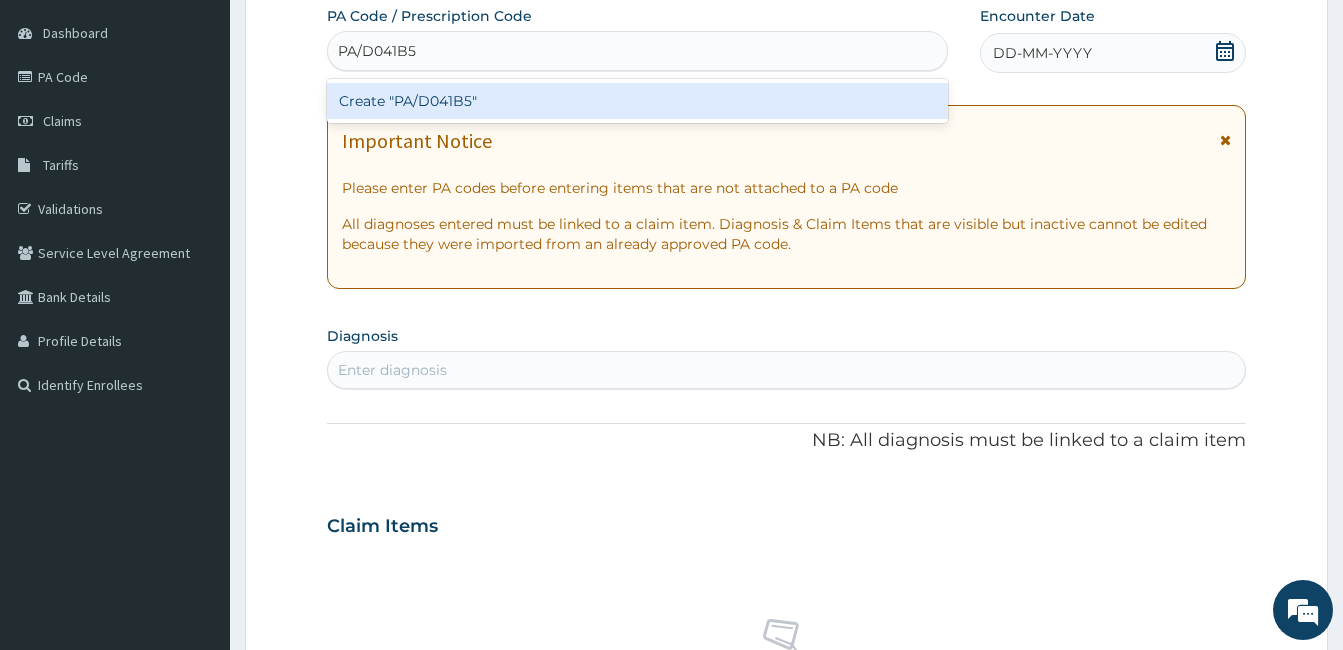 click on "Create "PA/D041B5"" at bounding box center [637, 101] 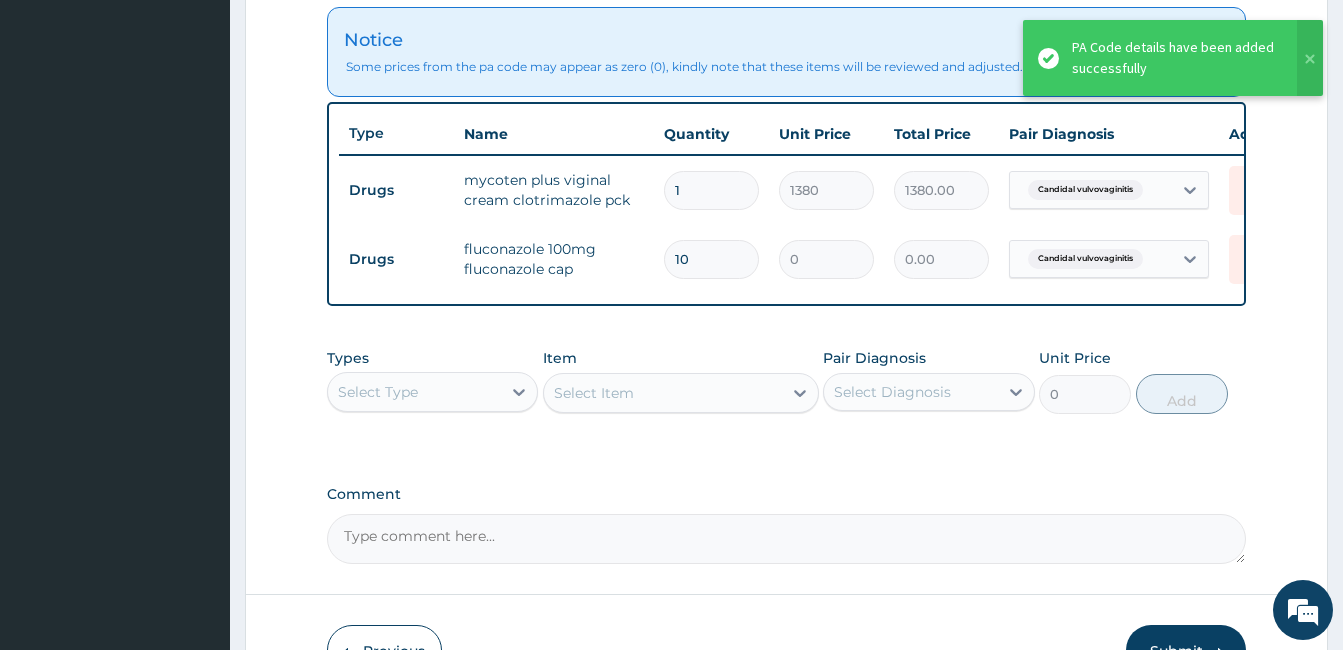 scroll, scrollTop: 871, scrollLeft: 0, axis: vertical 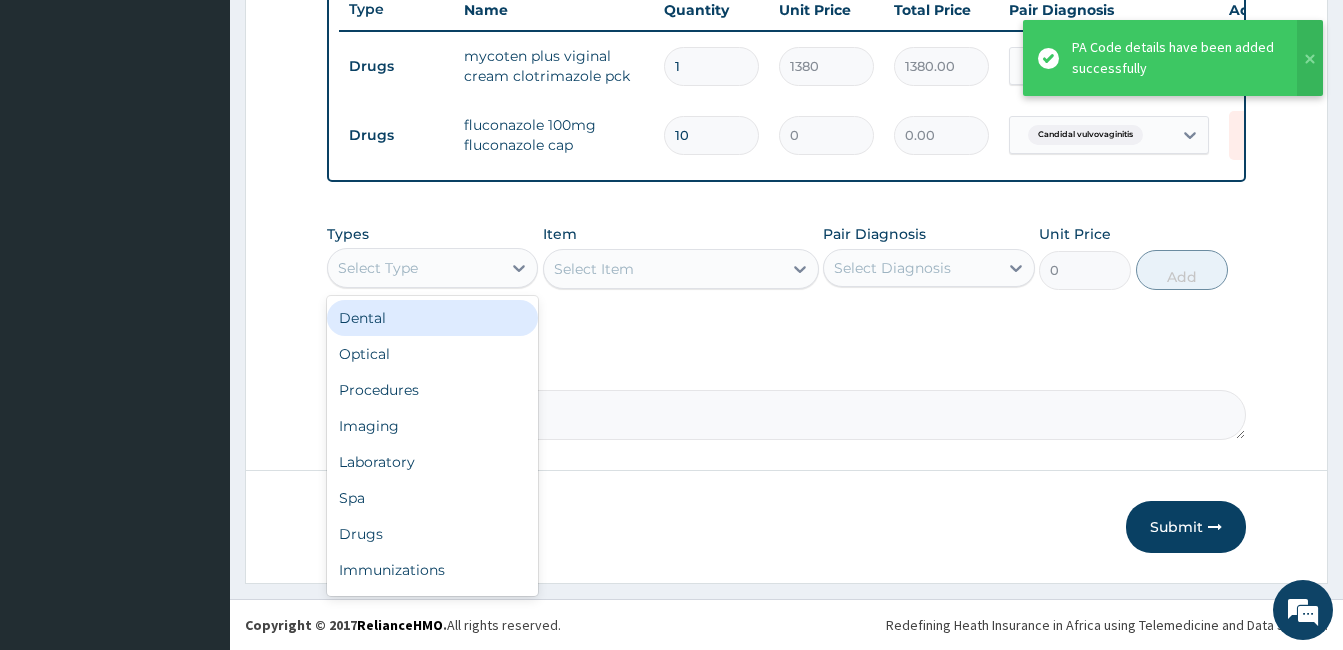 click on "Select Type" at bounding box center [414, 268] 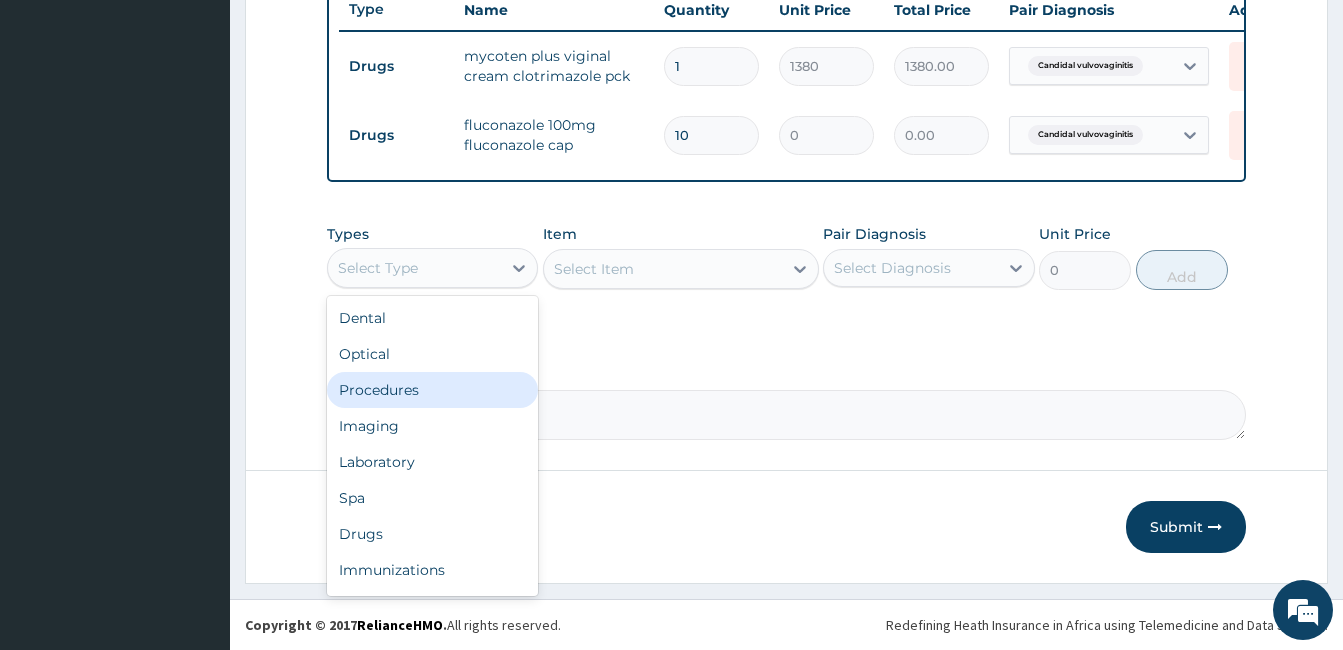 click on "Procedures" at bounding box center [432, 390] 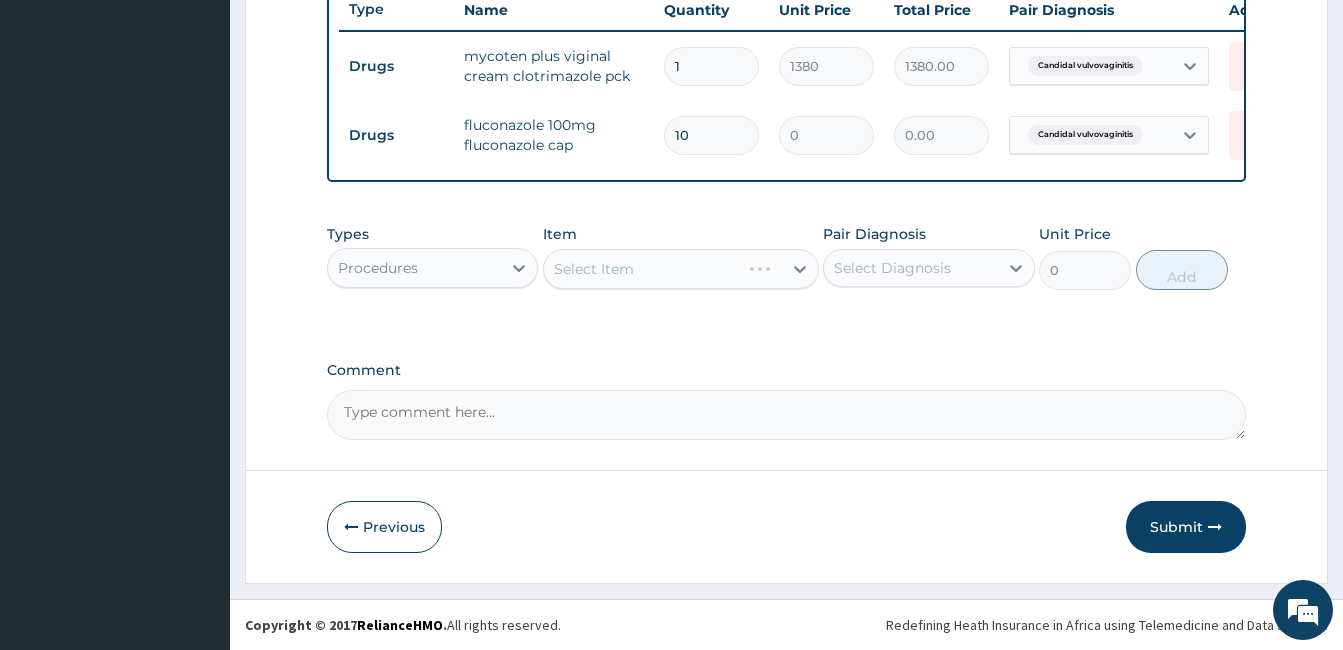 click on "Select Item" at bounding box center [681, 269] 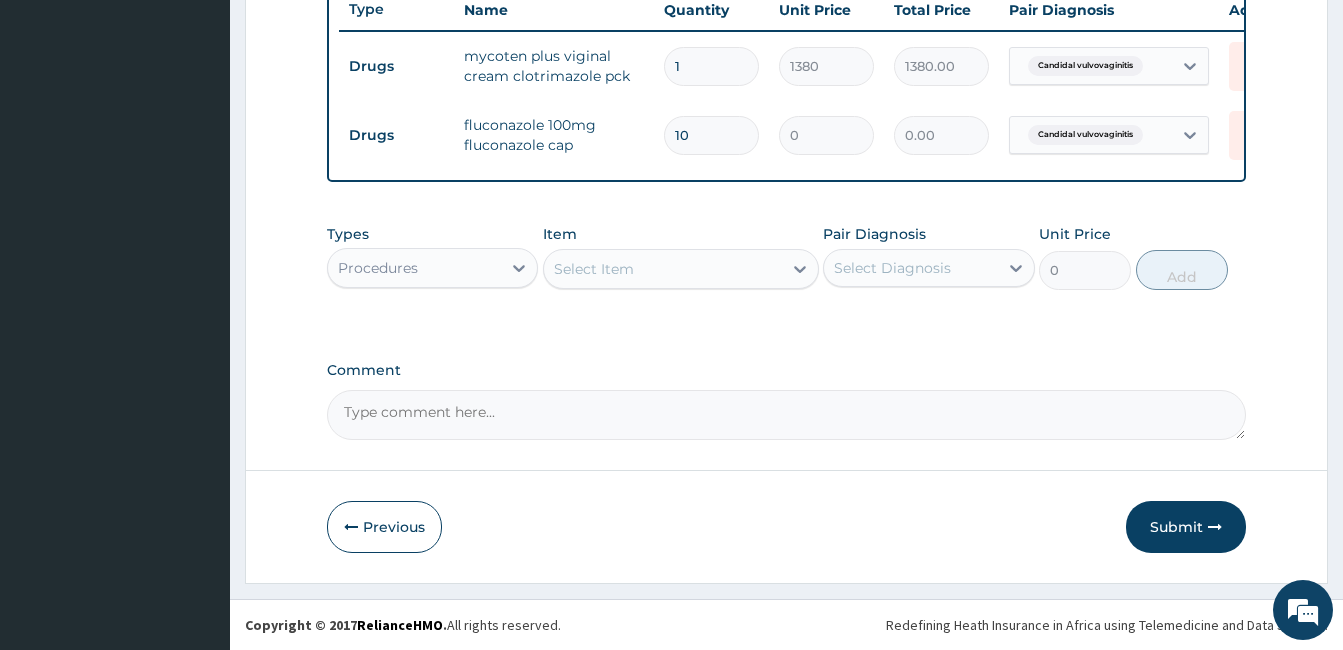 click on "Select Item" at bounding box center [663, 269] 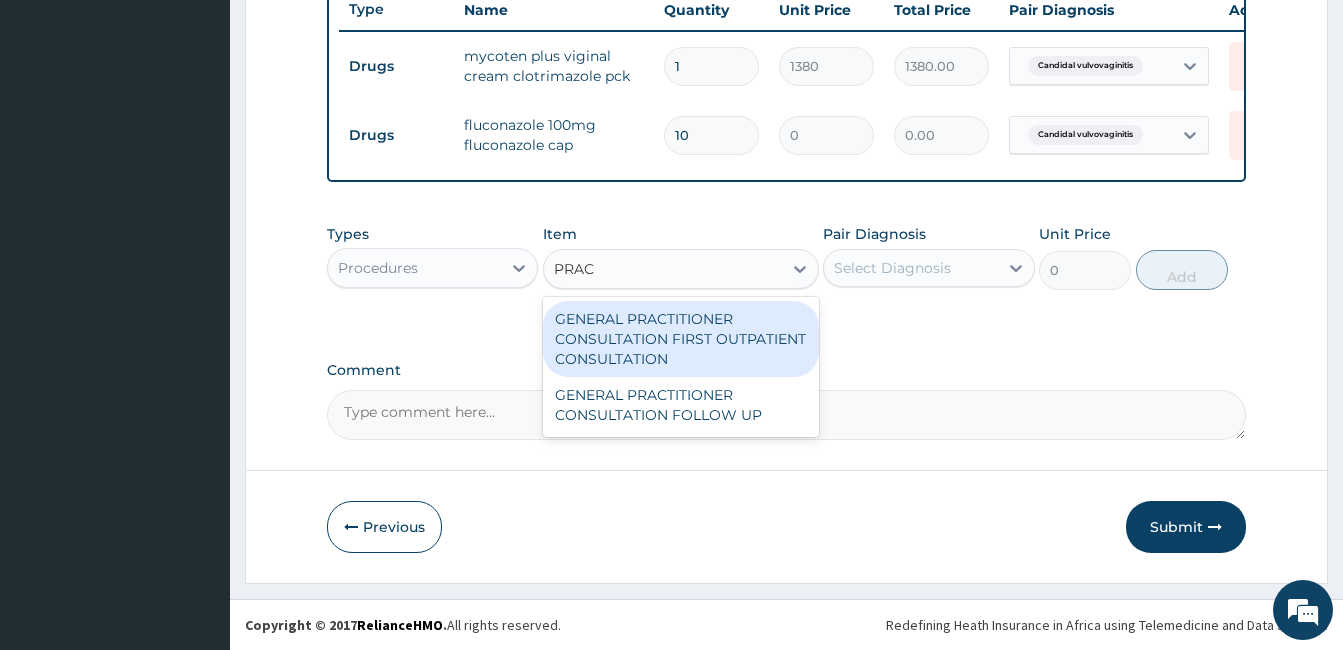 type on "PRACT" 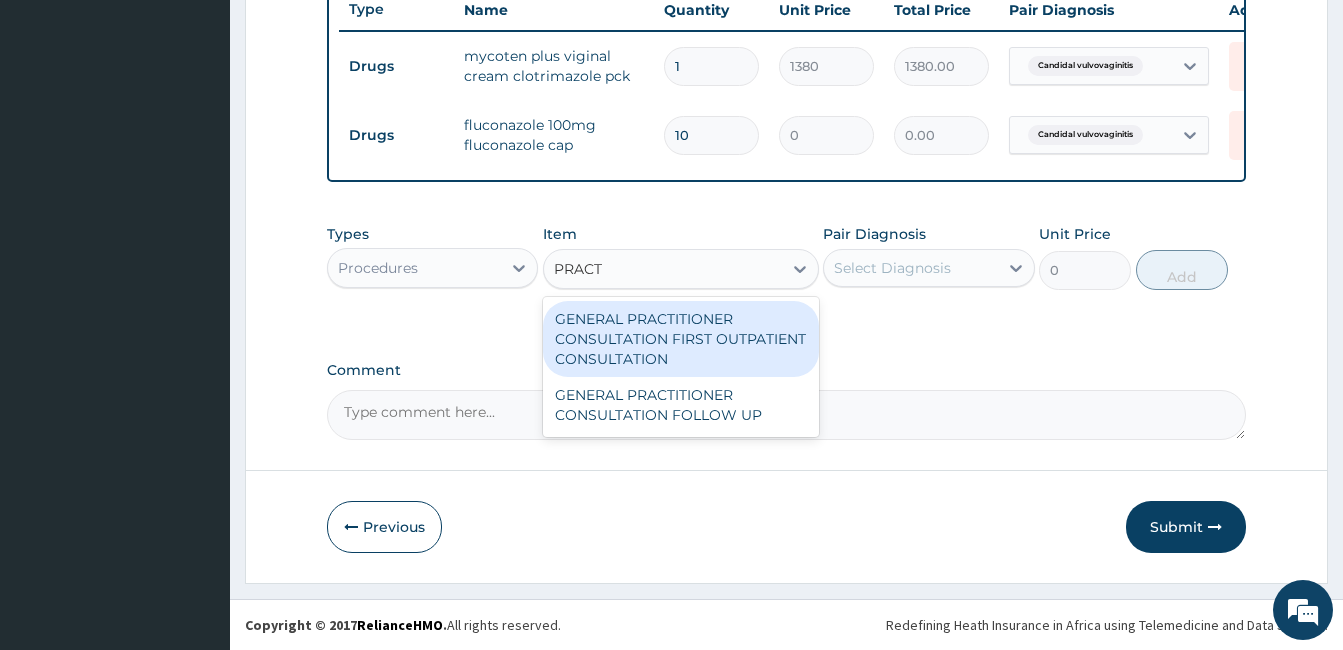 click on "GENERAL PRACTITIONER CONSULTATION FIRST OUTPATIENT CONSULTATION" at bounding box center [681, 339] 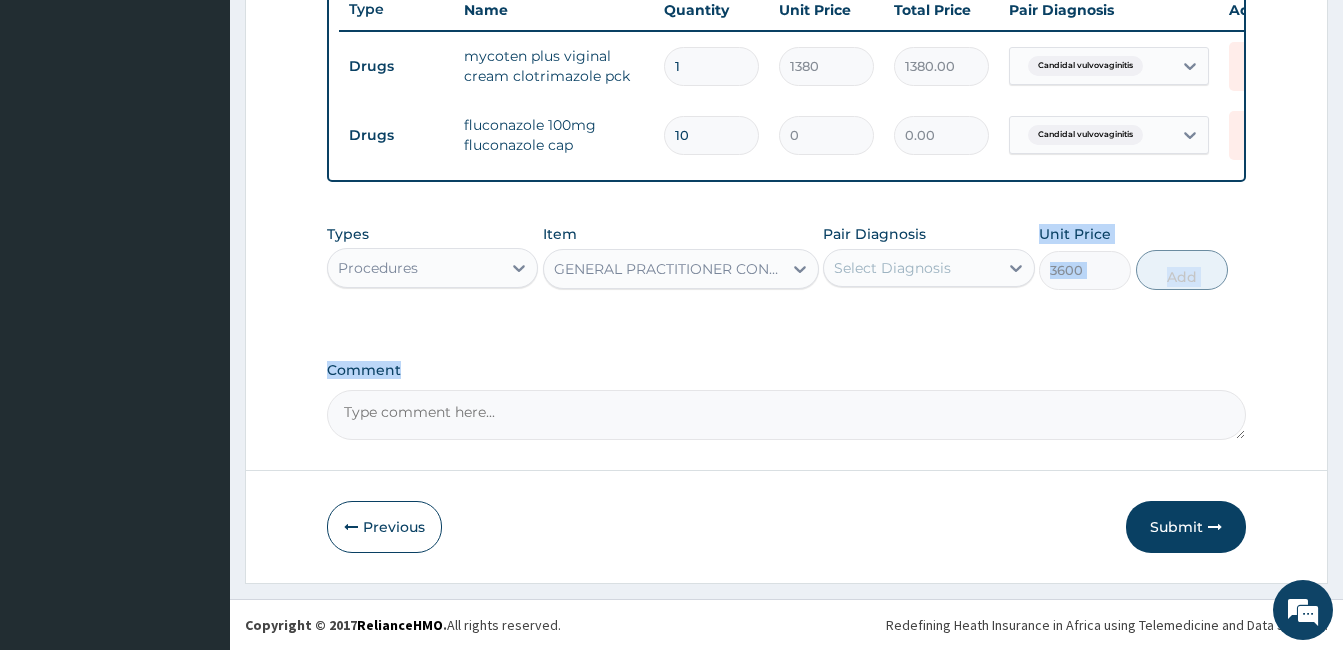 drag, startPoint x: 718, startPoint y: 366, endPoint x: 882, endPoint y: 289, distance: 181.17671 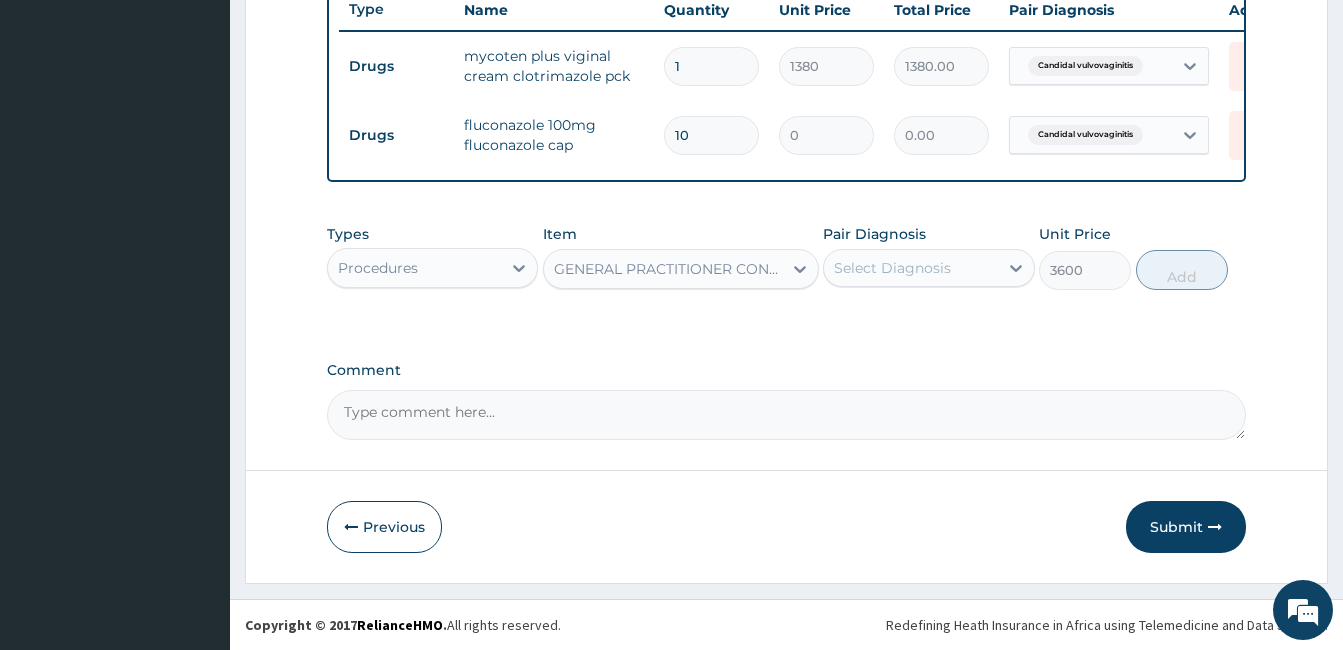 click on "Select Diagnosis" at bounding box center (910, 268) 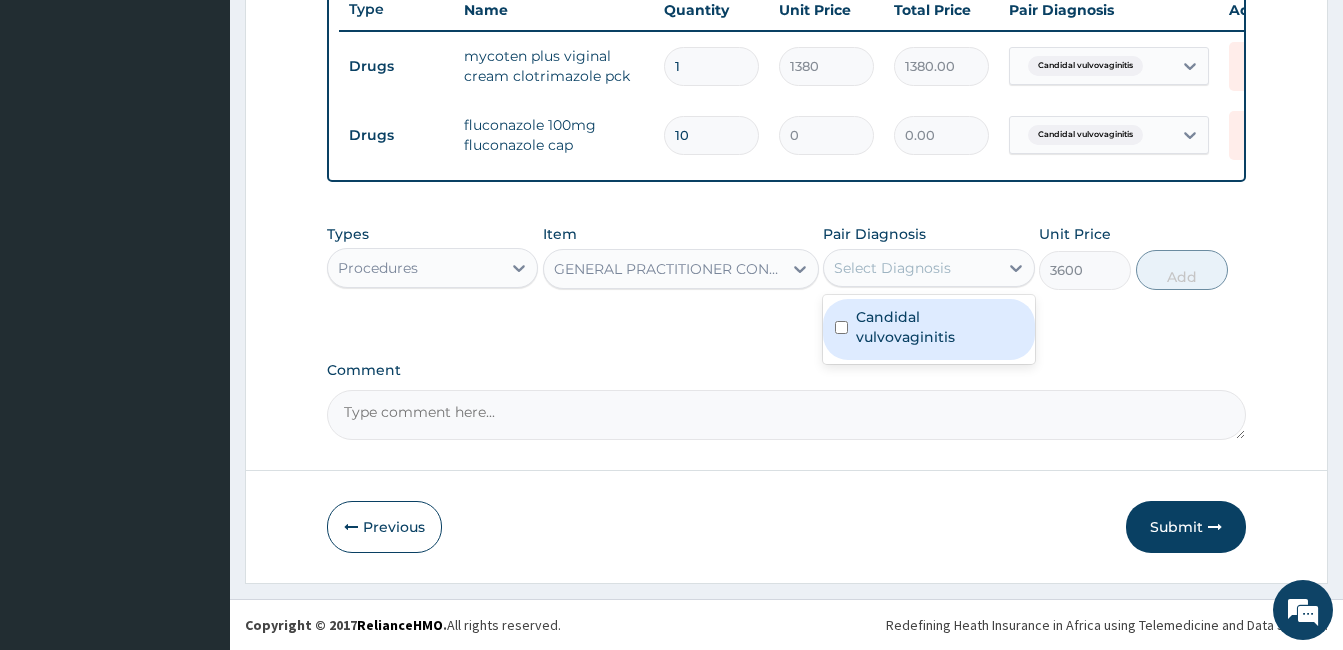 click on "Candidal vulvovaginitis" at bounding box center (939, 327) 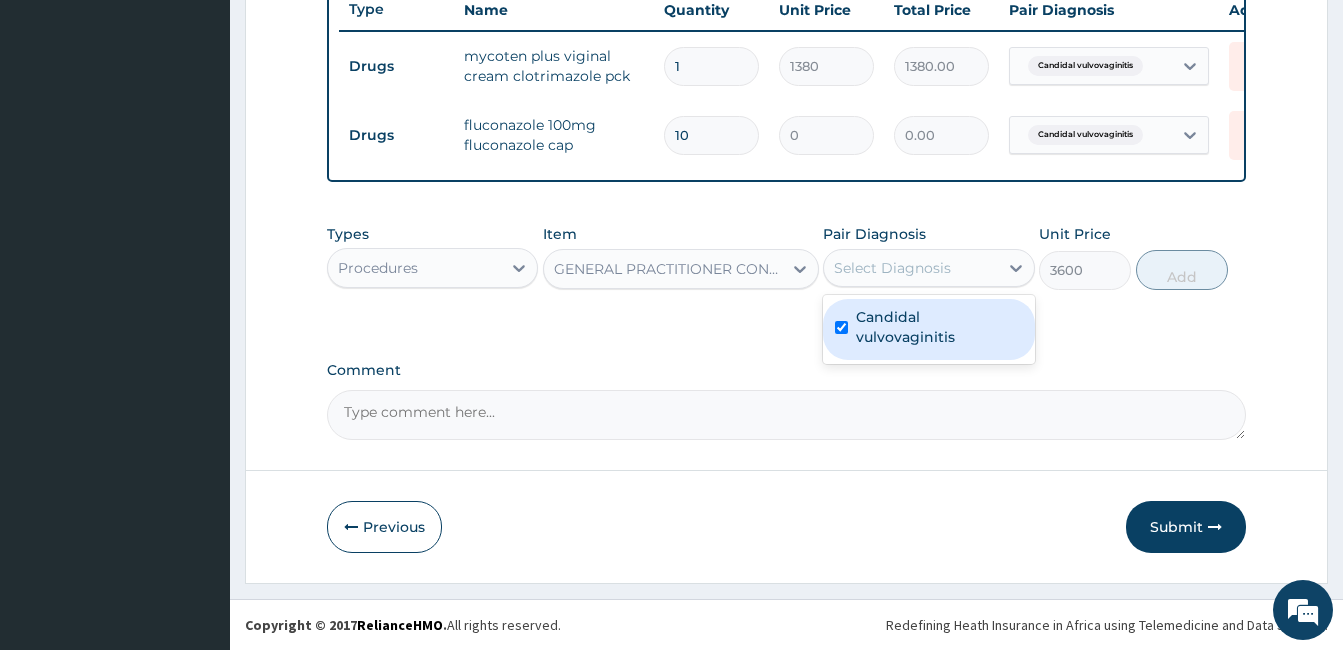 checkbox on "true" 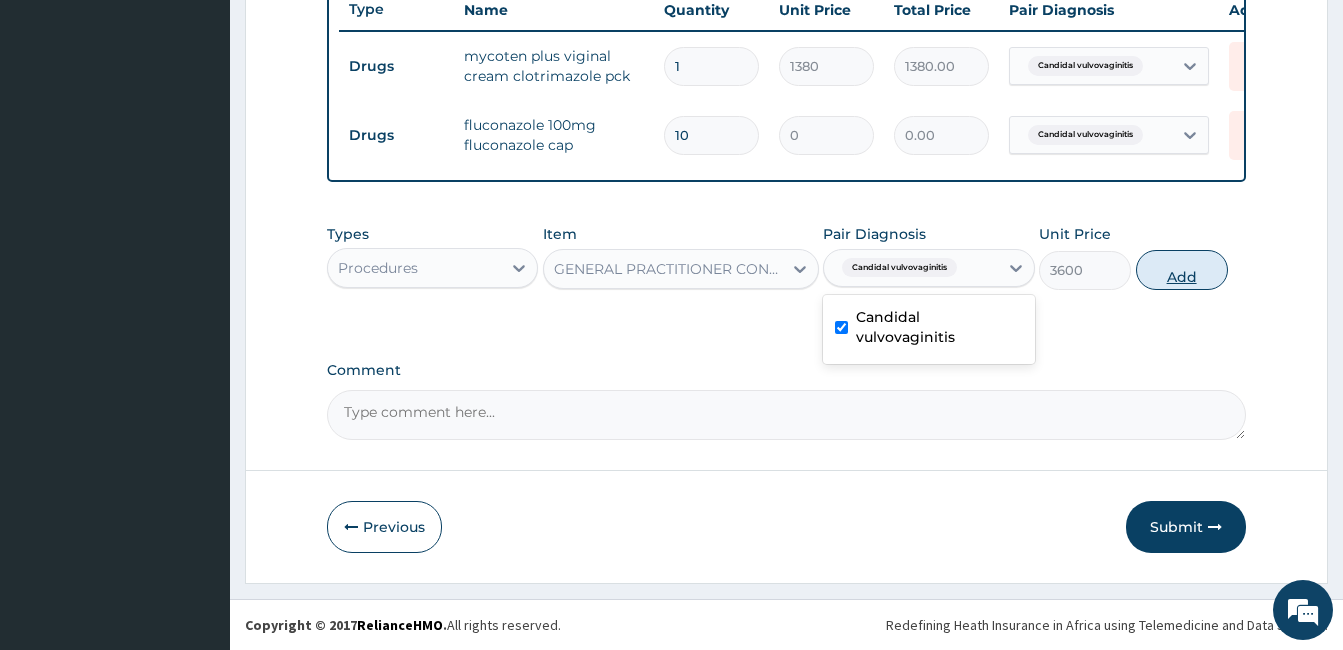 click on "Add" at bounding box center [1182, 270] 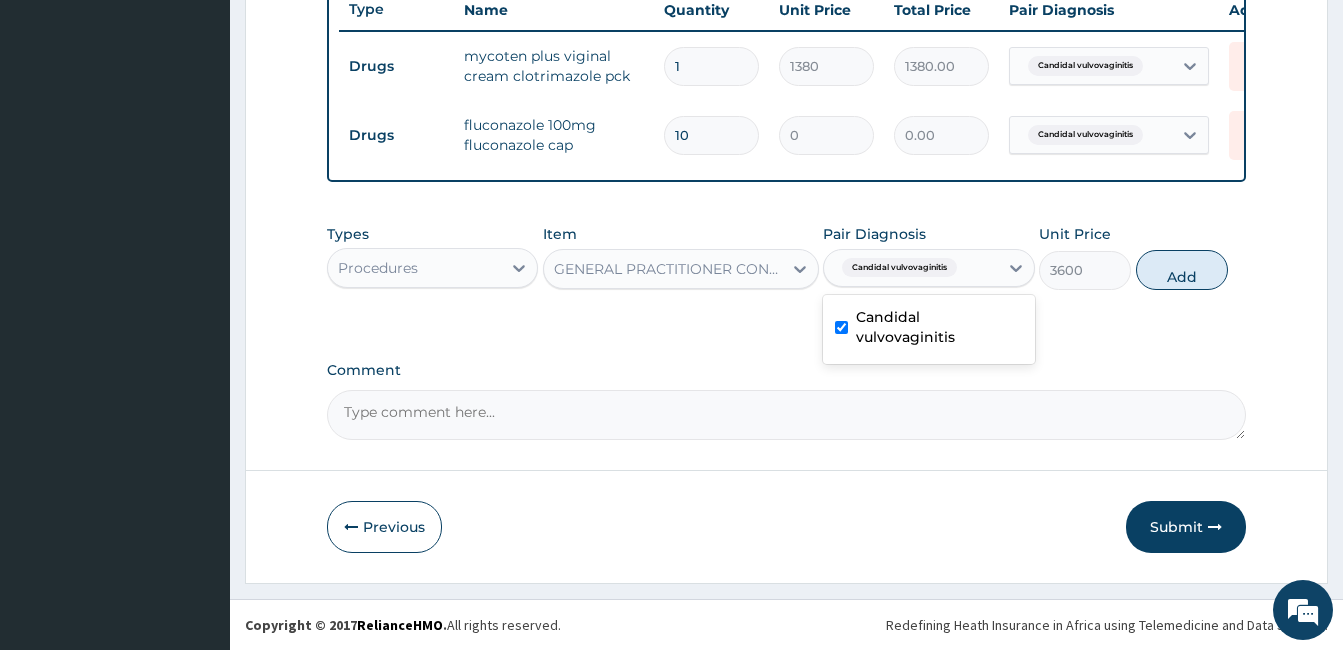 type on "0" 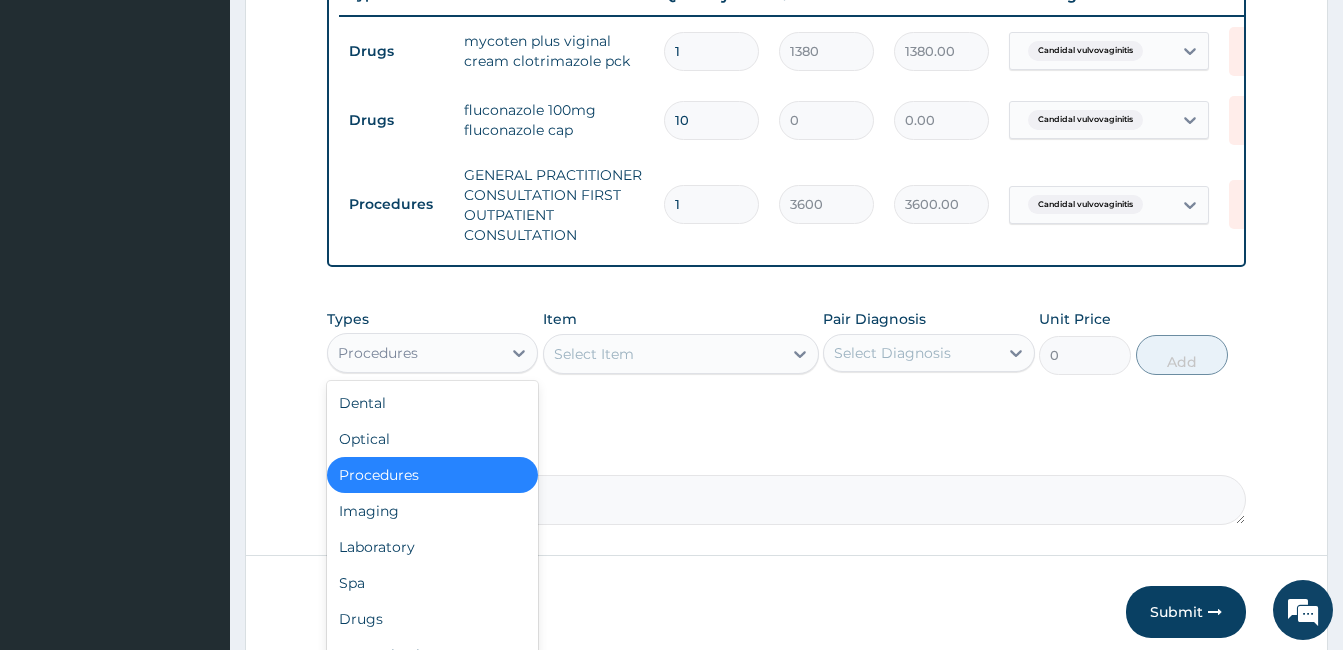 click on "Procedures" at bounding box center [378, 353] 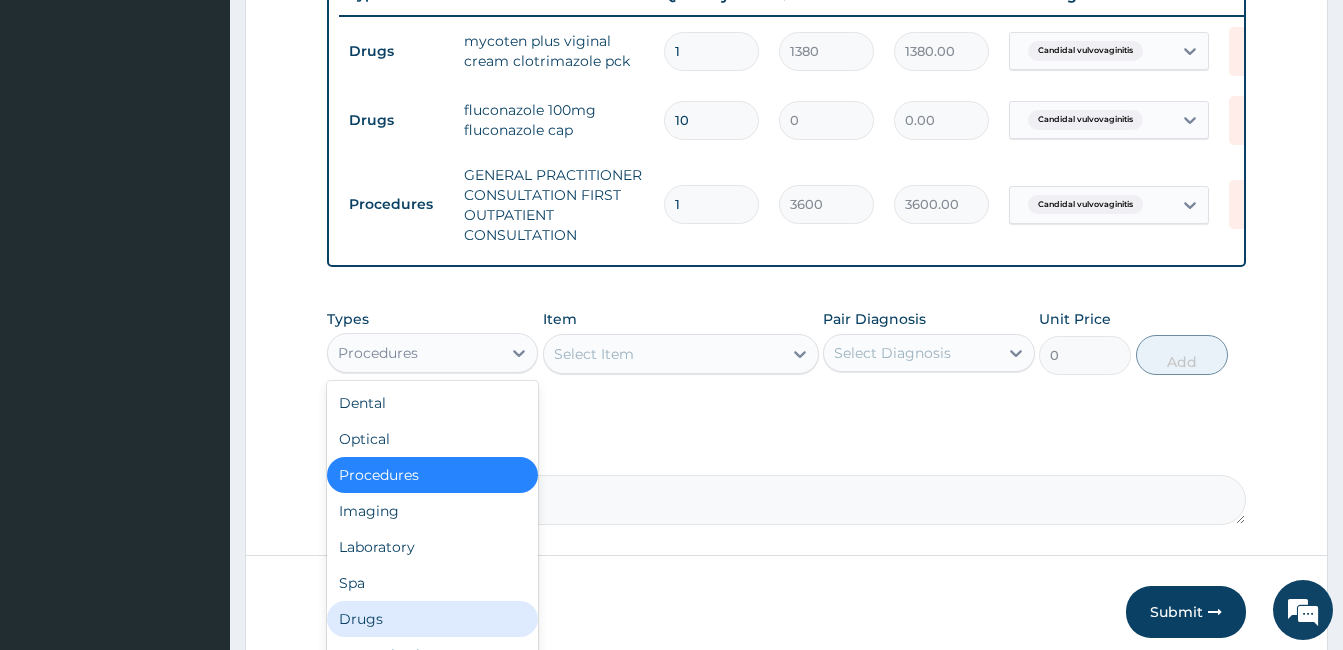 click on "Drugs" at bounding box center (432, 619) 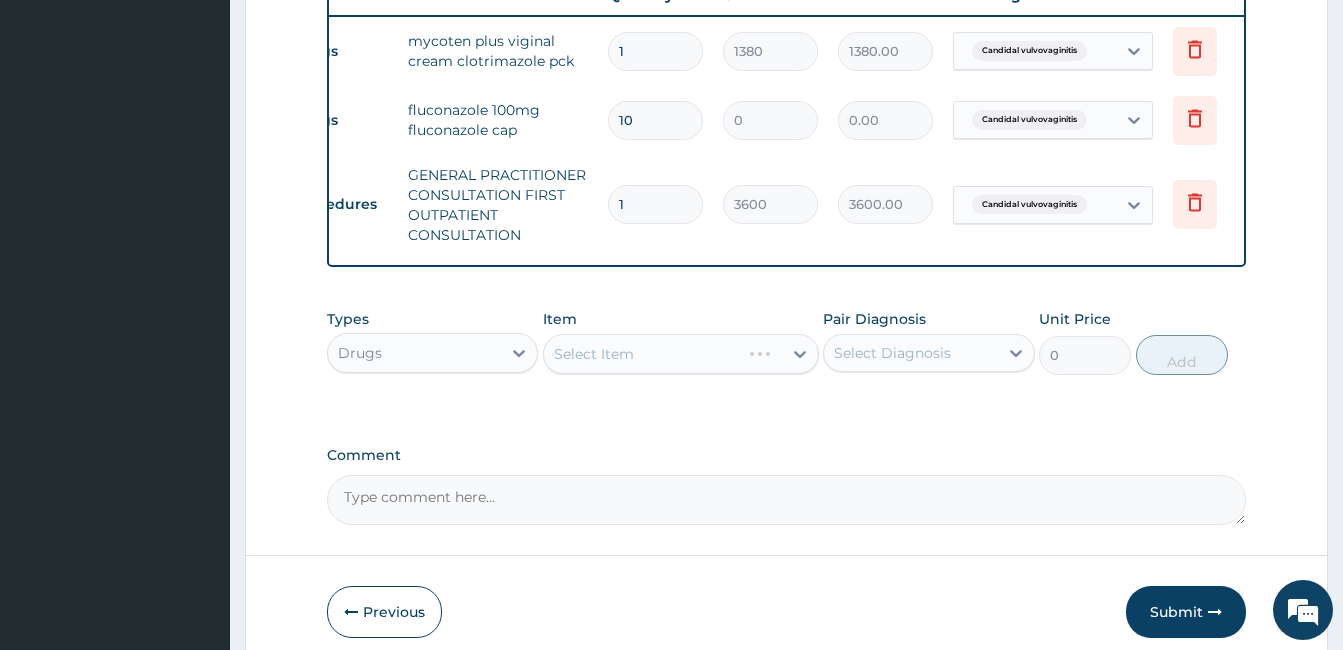 scroll, scrollTop: 0, scrollLeft: 85, axis: horizontal 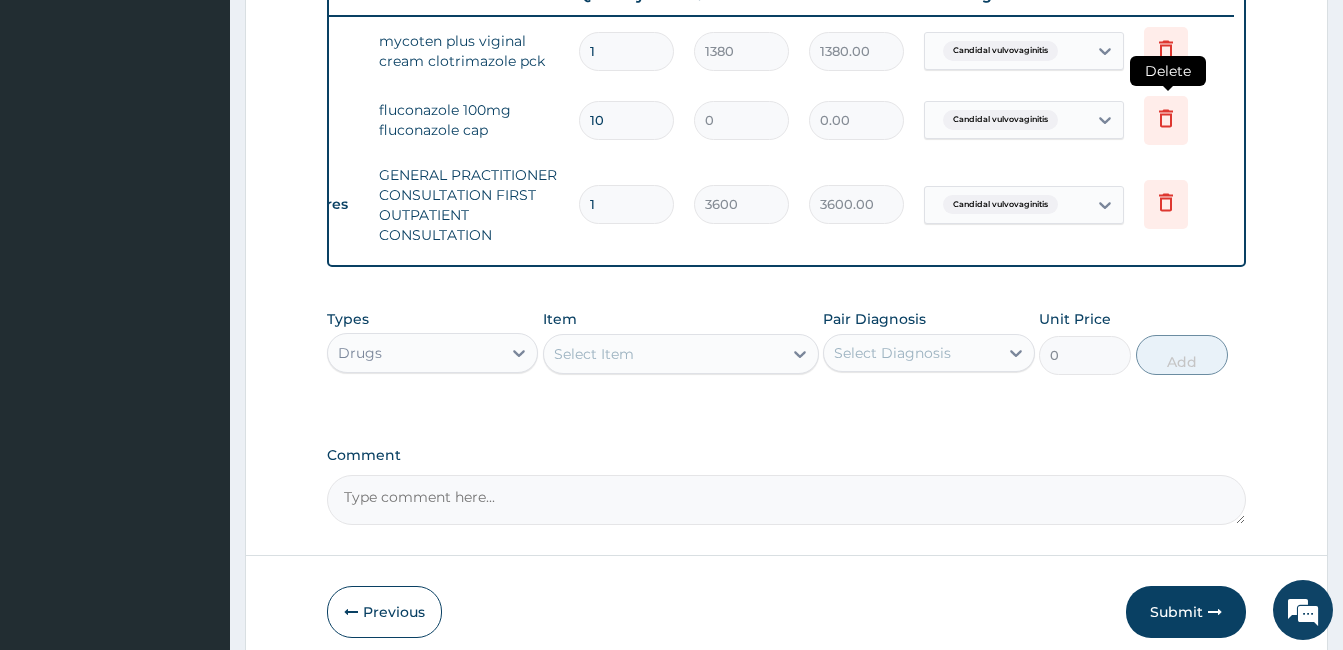 click 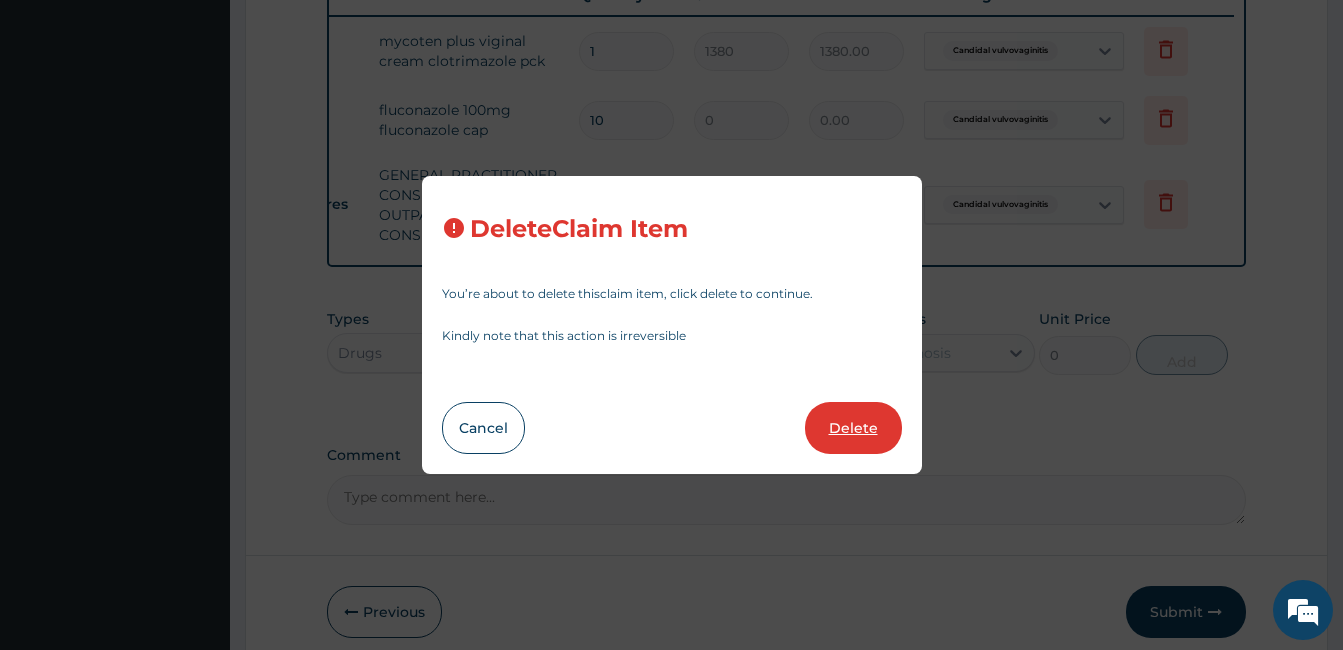 click on "Delete" at bounding box center (853, 428) 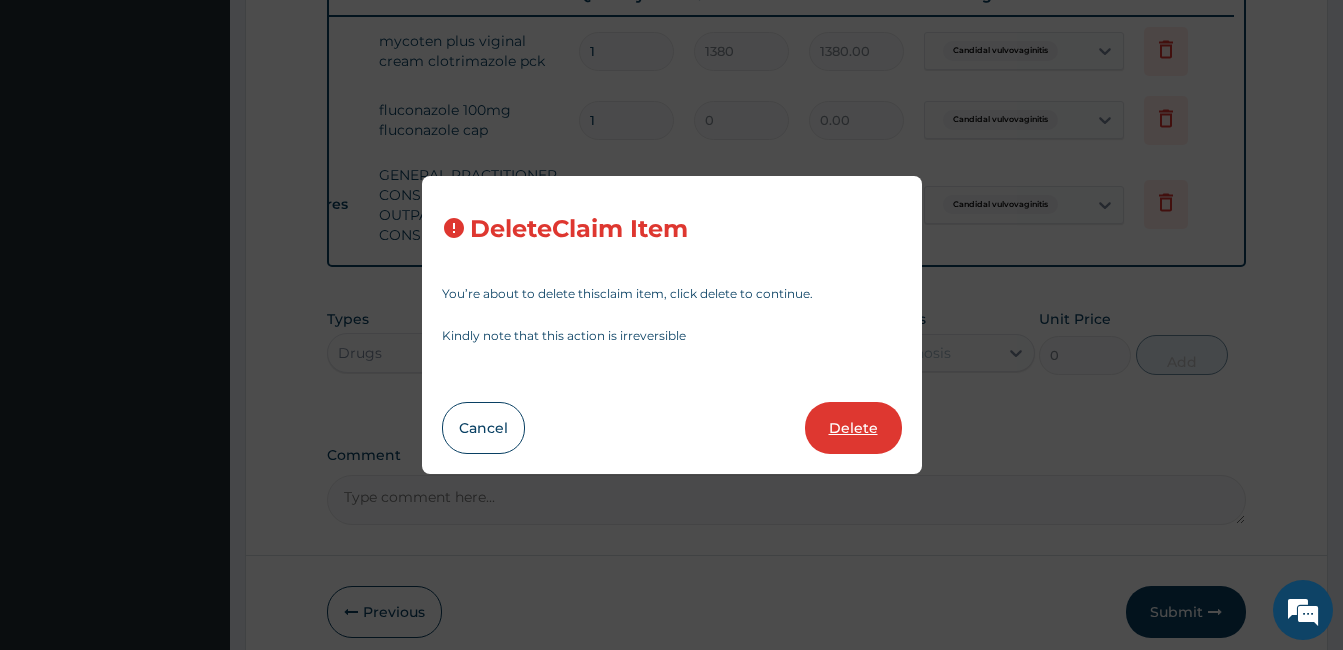type on "3600" 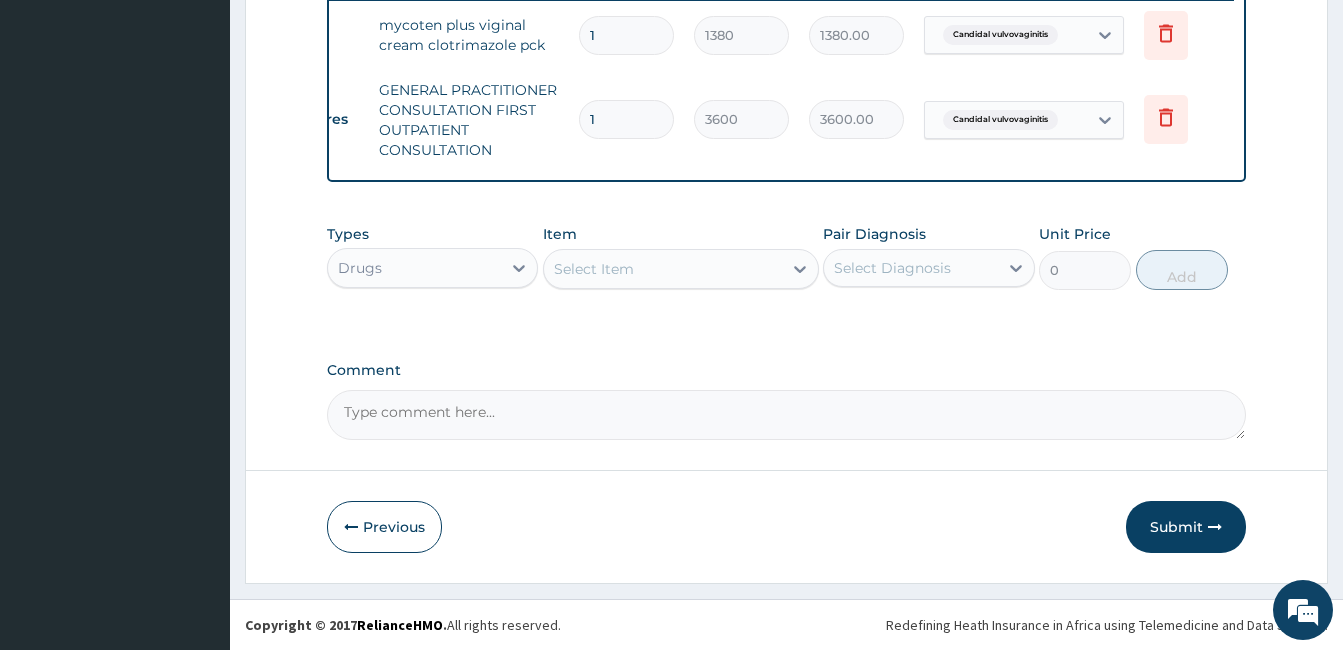 scroll, scrollTop: 812, scrollLeft: 0, axis: vertical 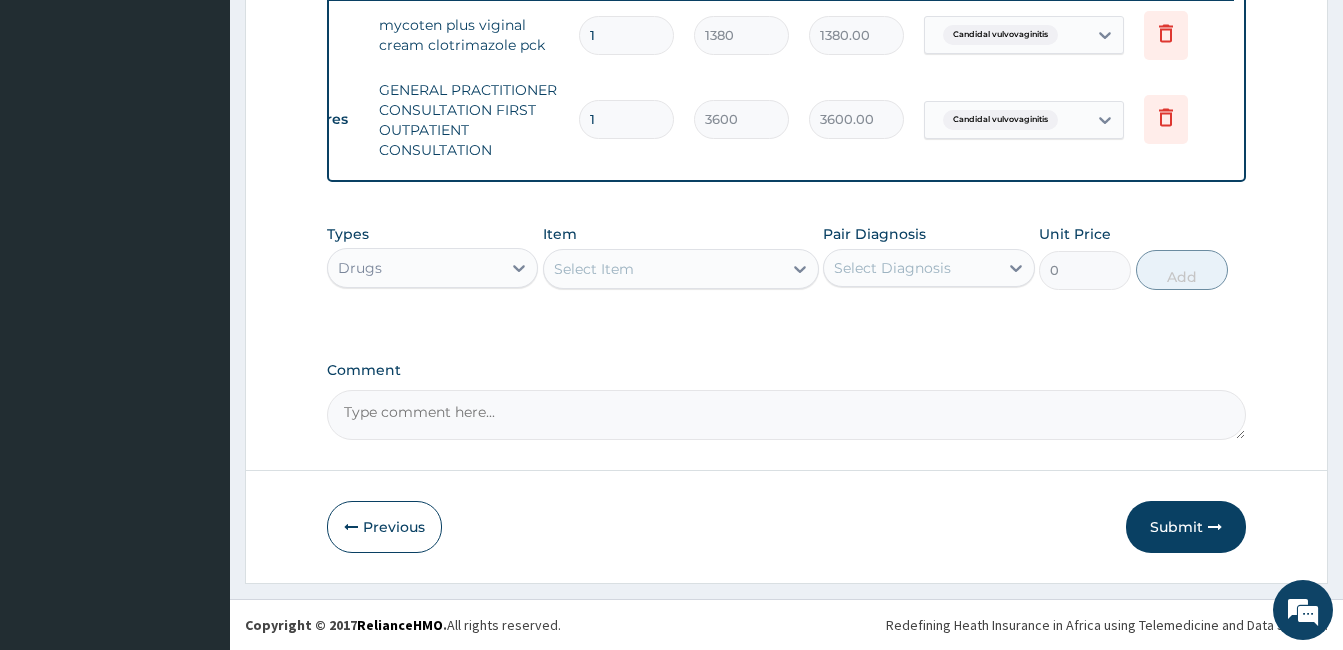 click on "Select Item" at bounding box center [663, 269] 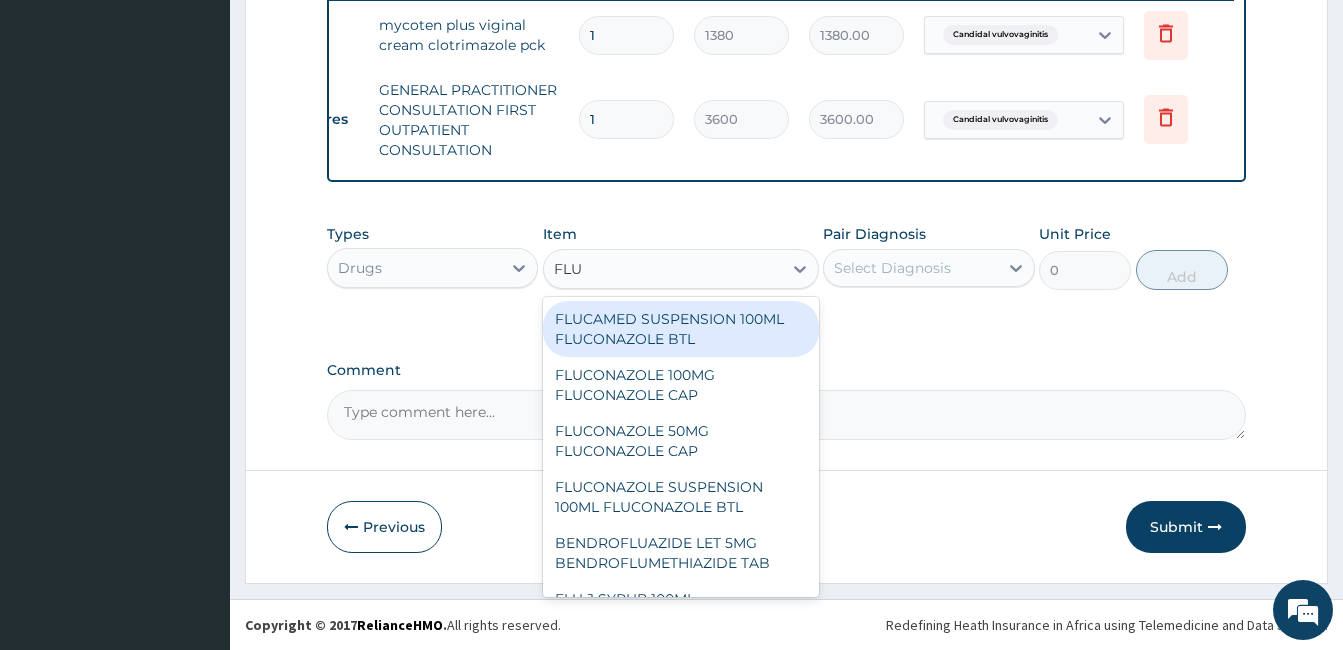 type on "FLUC" 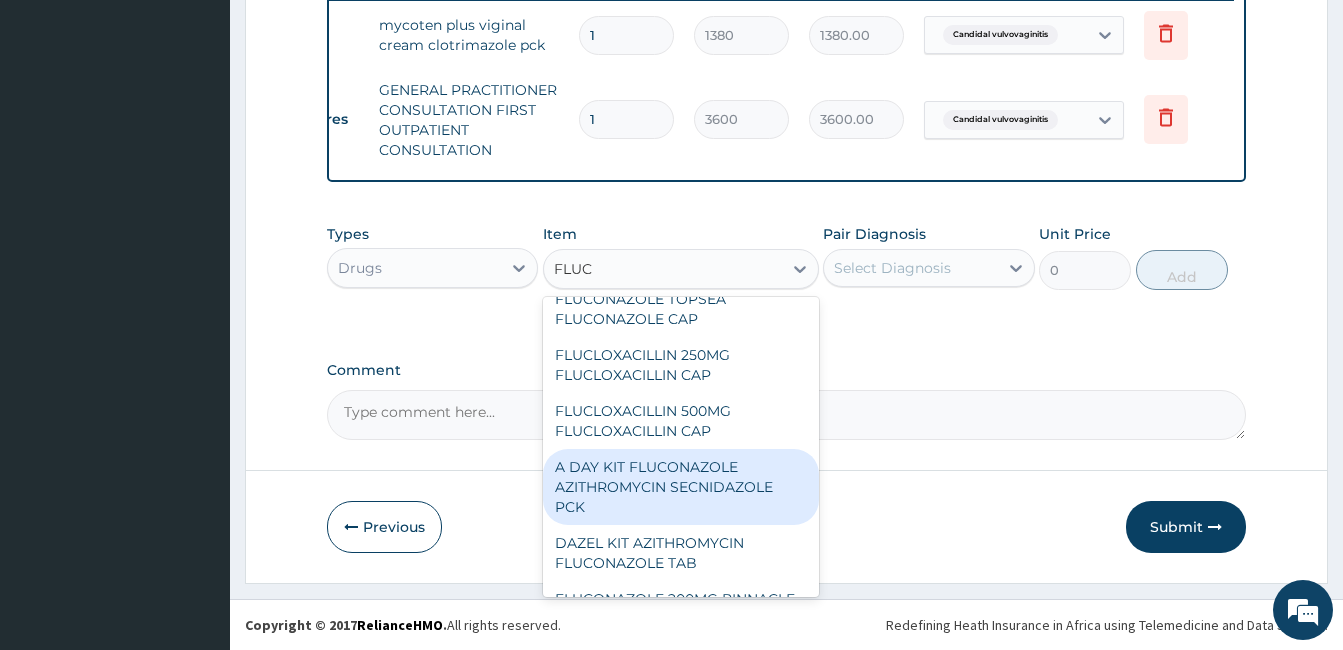 scroll, scrollTop: 400, scrollLeft: 0, axis: vertical 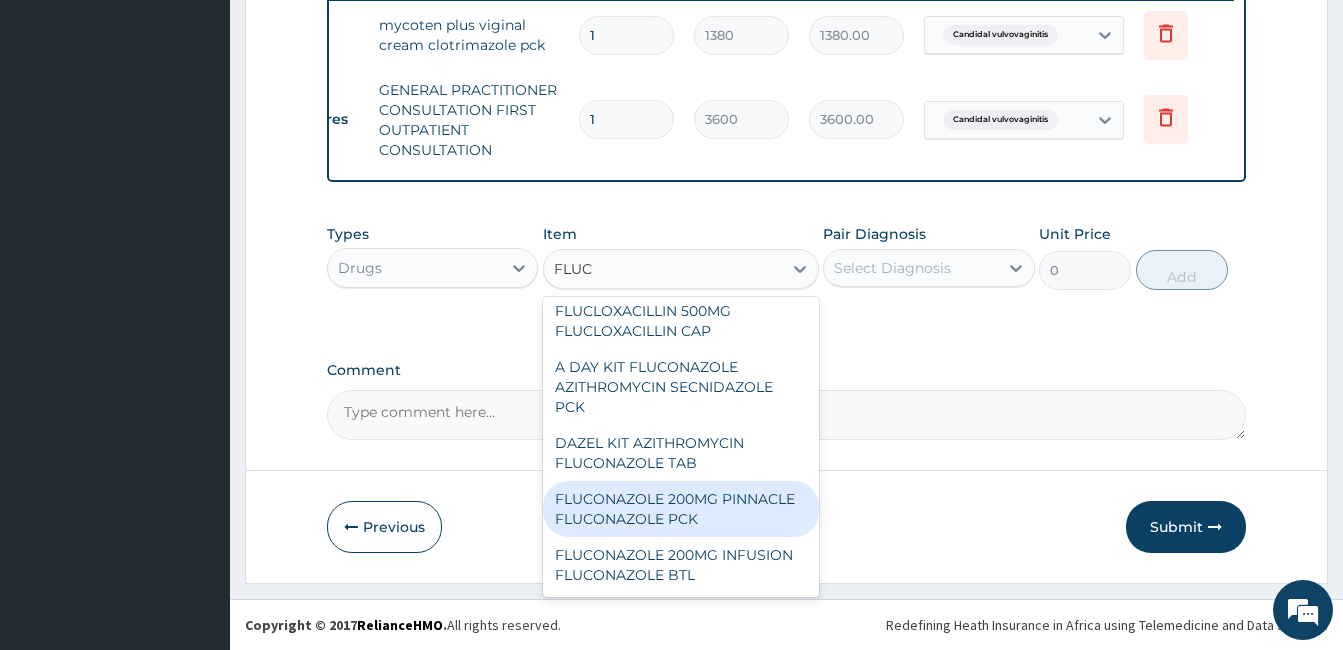 click on "FLUCONAZOLE 200MG PINNACLE FLUCONAZOLE PCK" at bounding box center [681, 509] 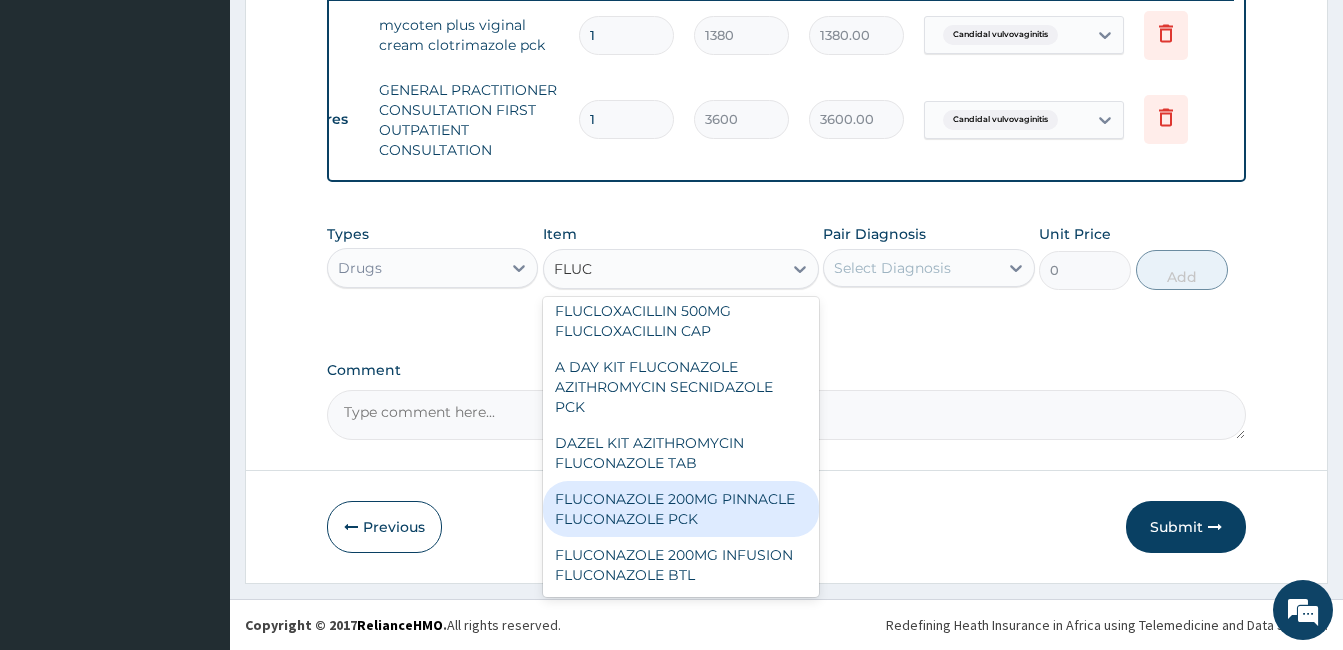 type 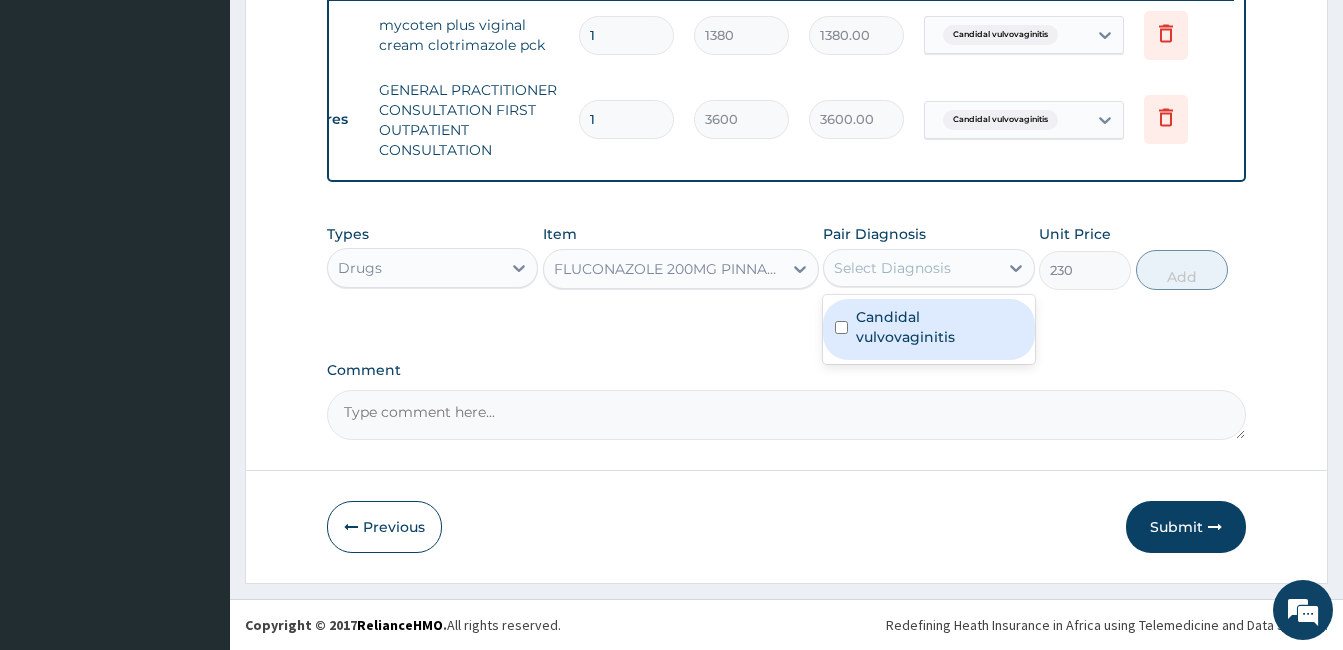 click on "Select Diagnosis" at bounding box center (928, 268) 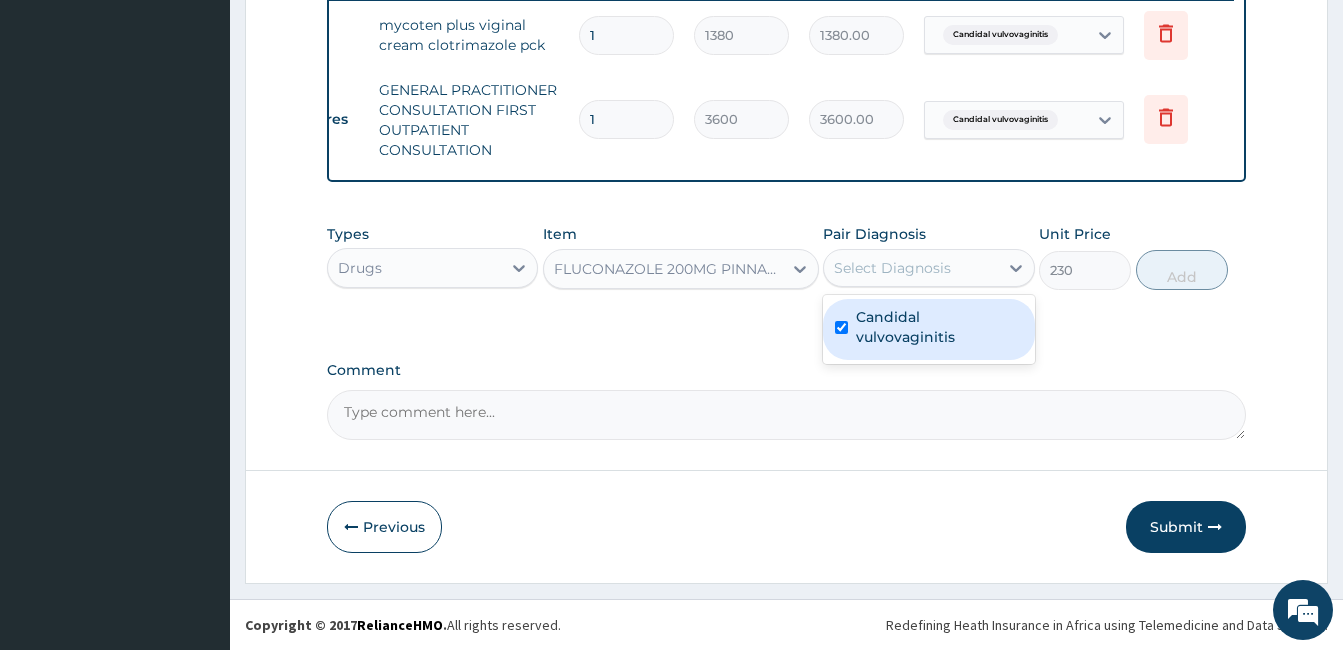 checkbox on "true" 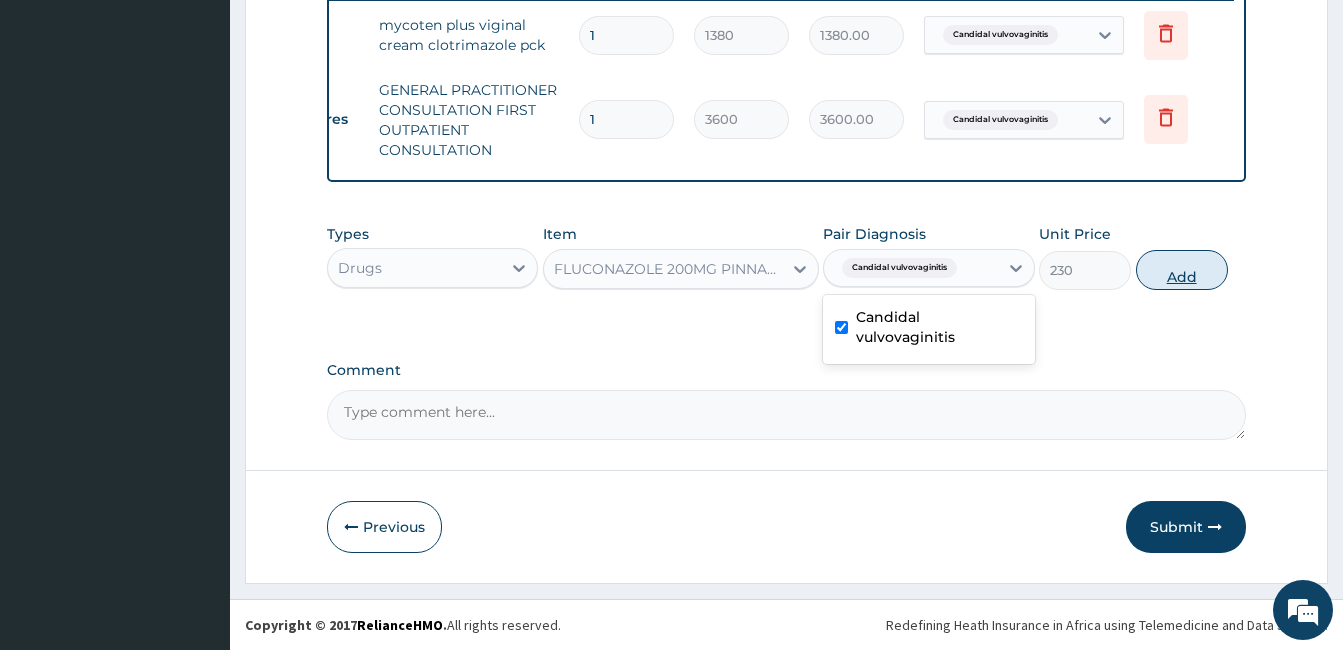 click on "Add" at bounding box center (1182, 270) 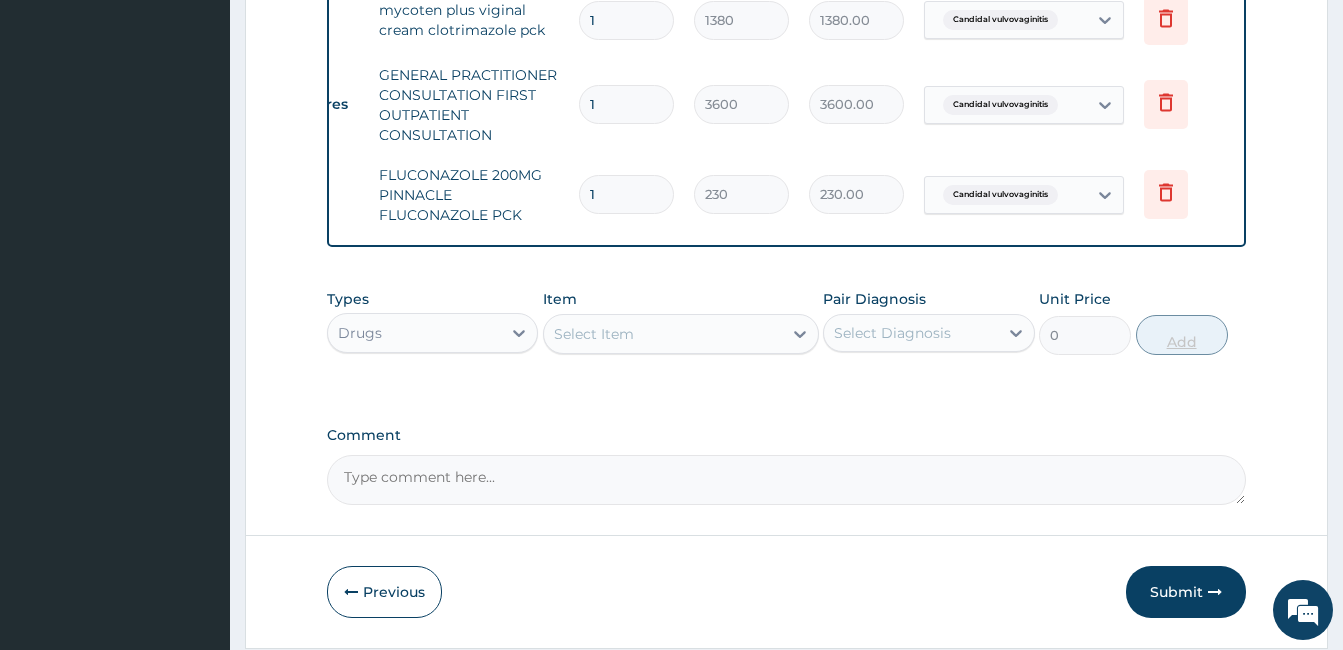 type 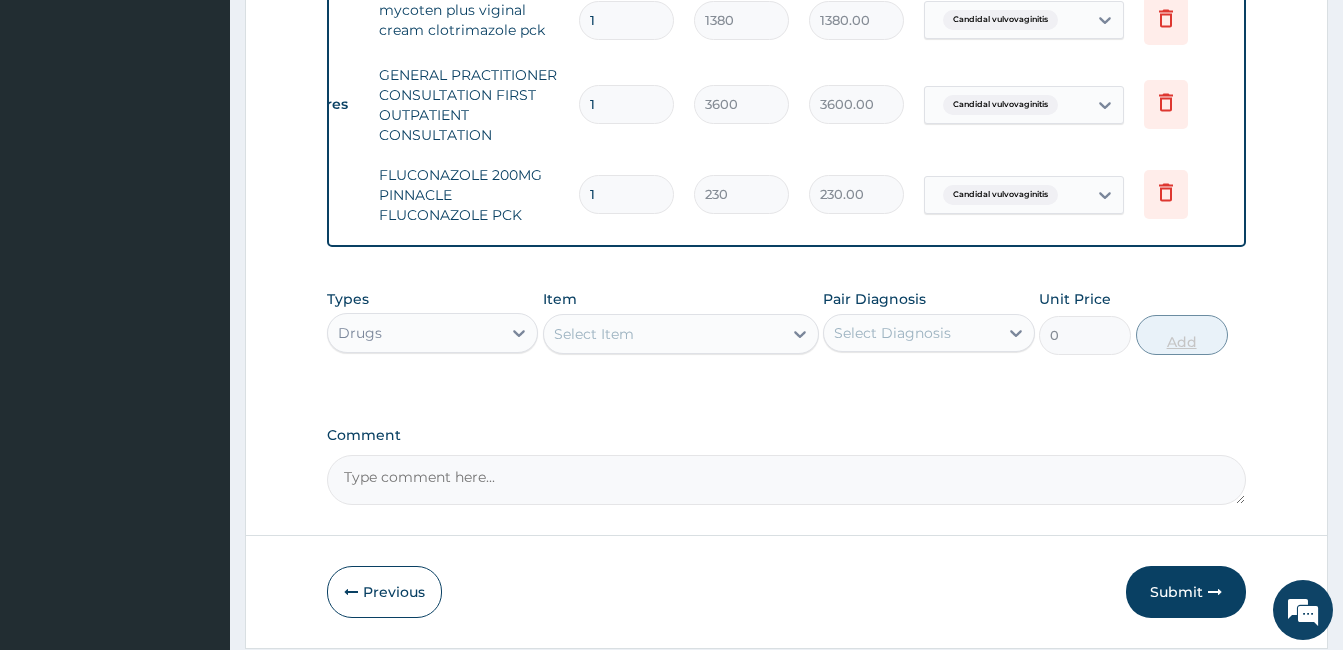type on "0.00" 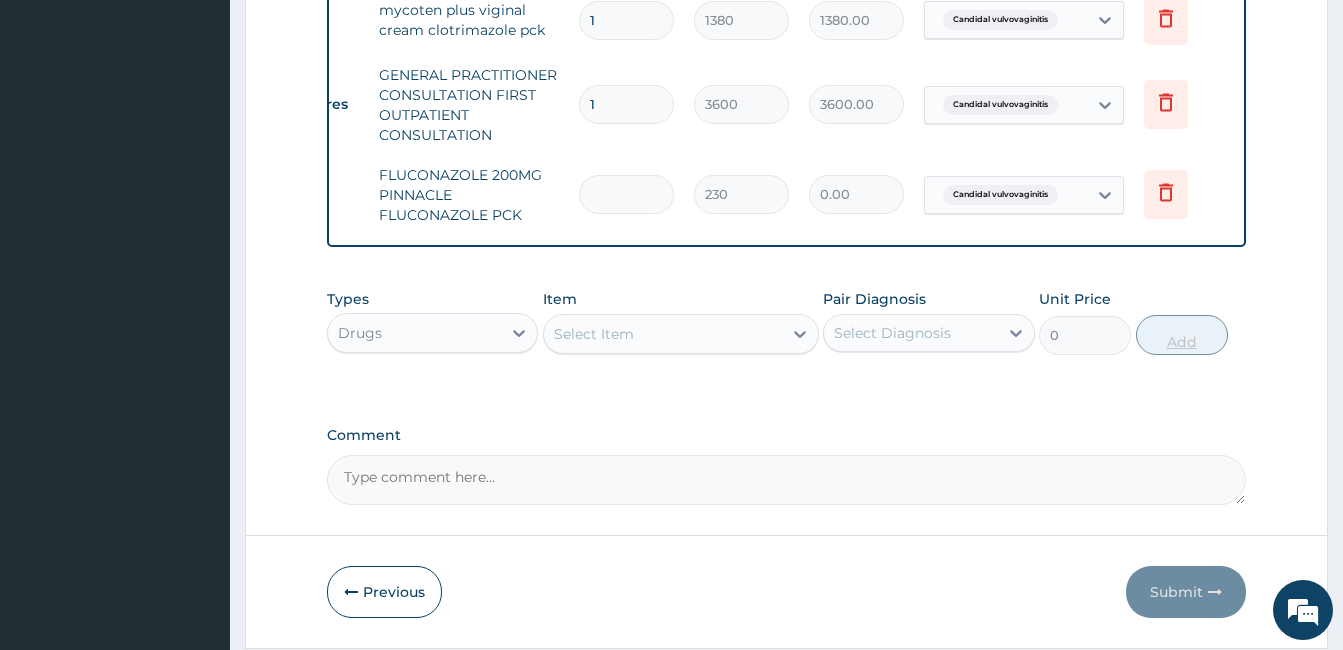 type on "5" 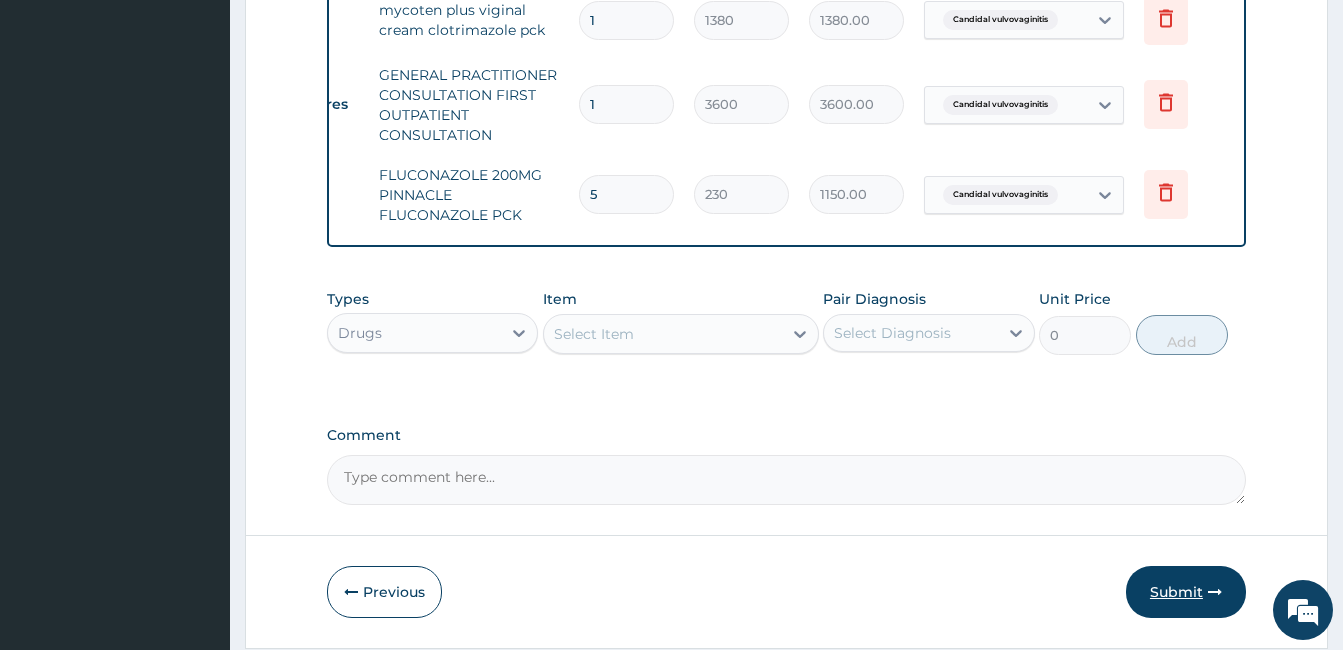 type on "5" 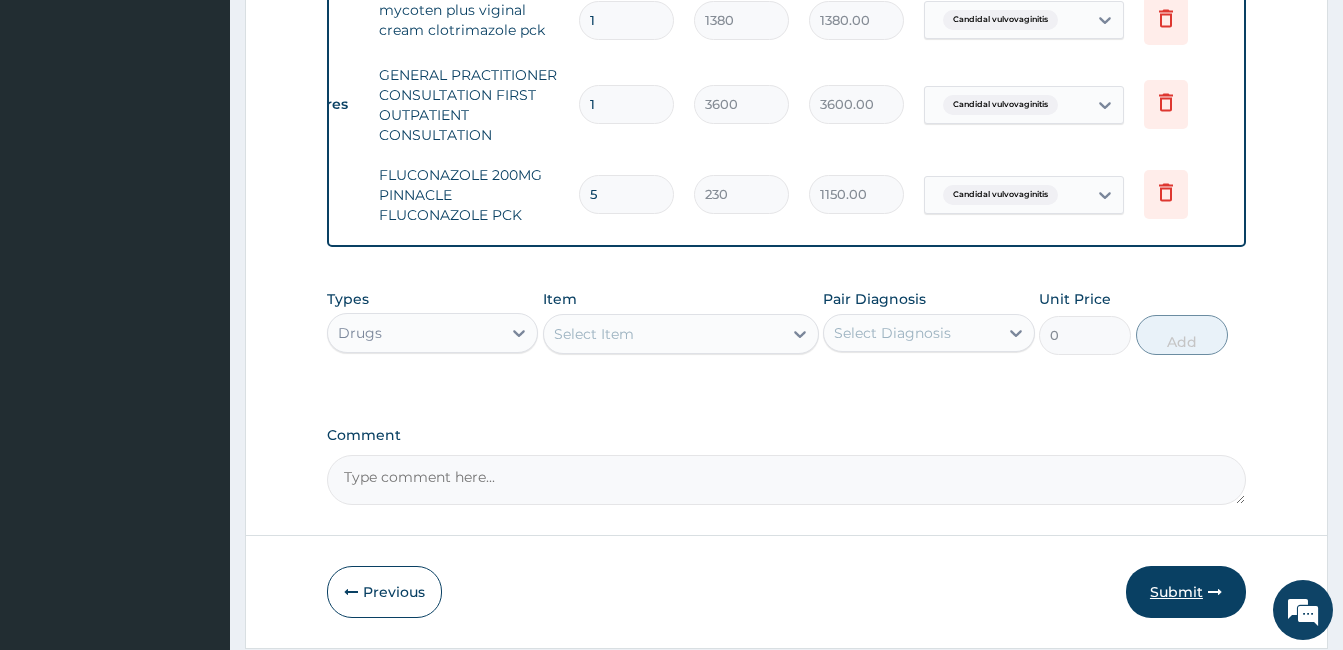 click on "Submit" at bounding box center (1186, 592) 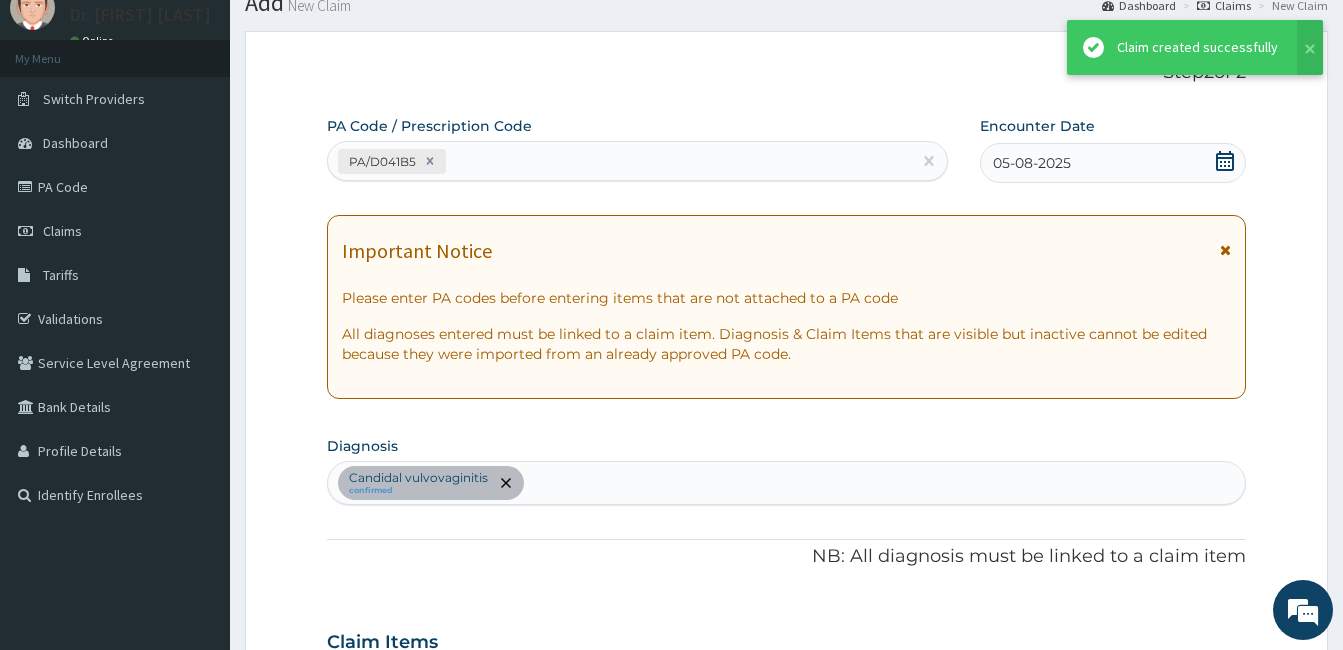 scroll, scrollTop: 812, scrollLeft: 0, axis: vertical 